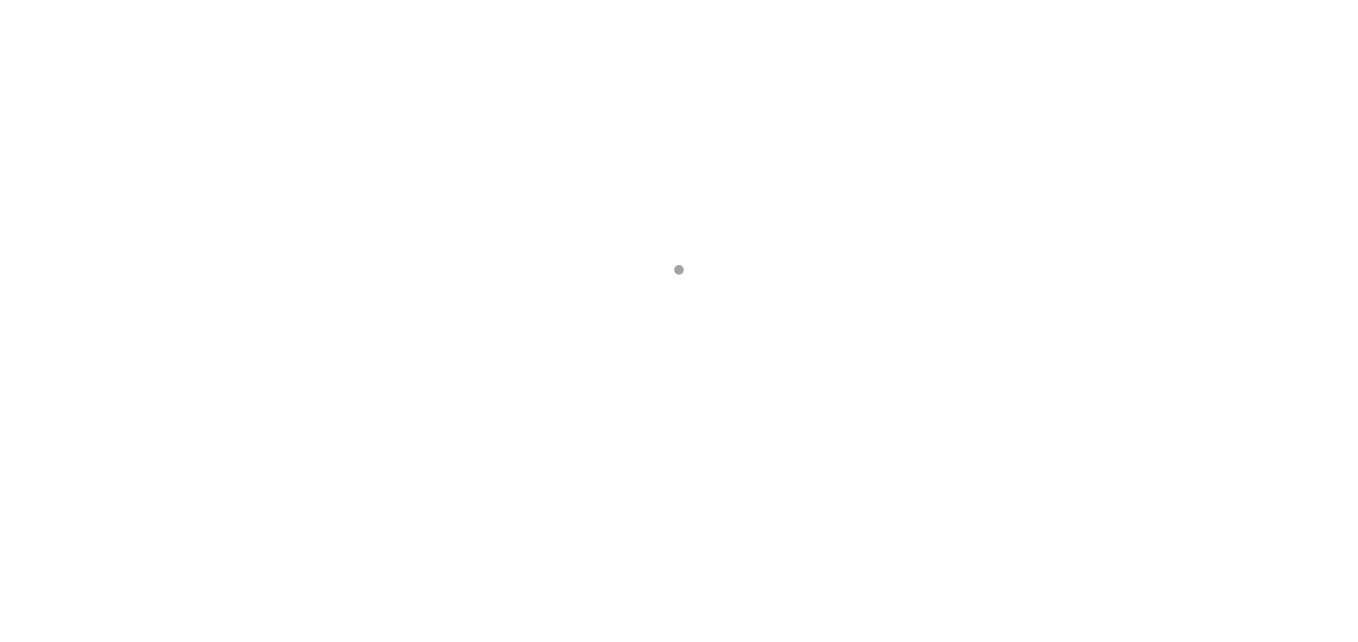 scroll, scrollTop: 0, scrollLeft: 0, axis: both 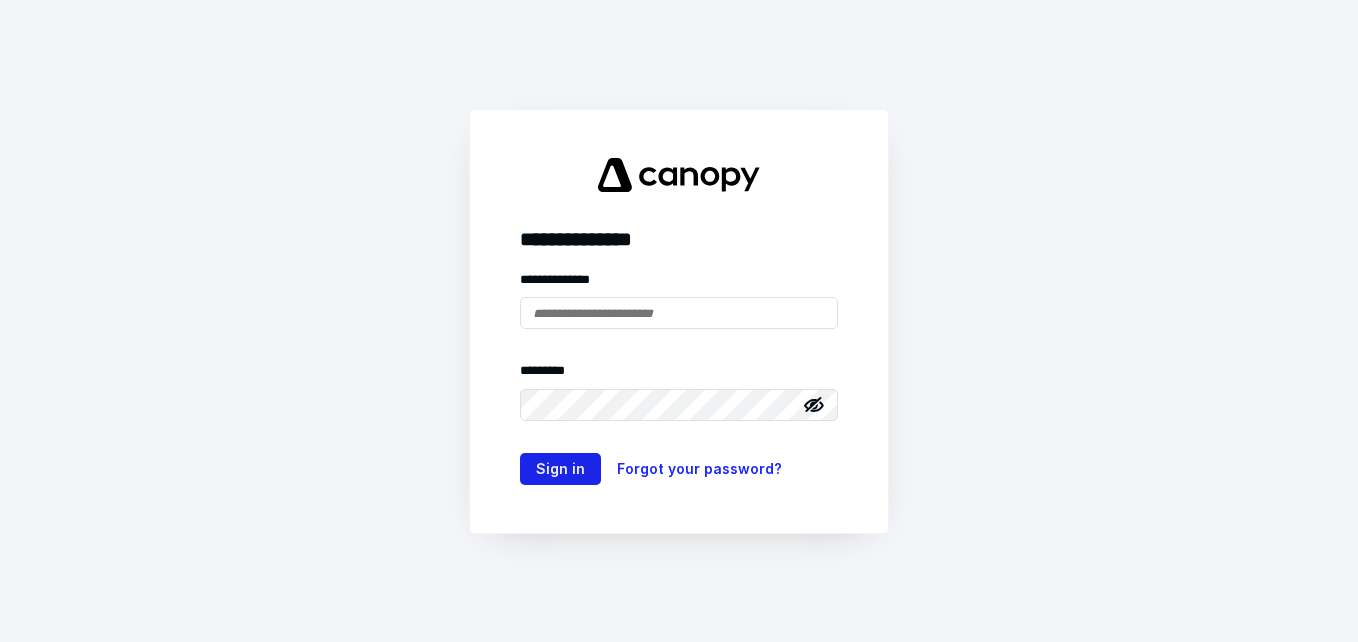 type on "**********" 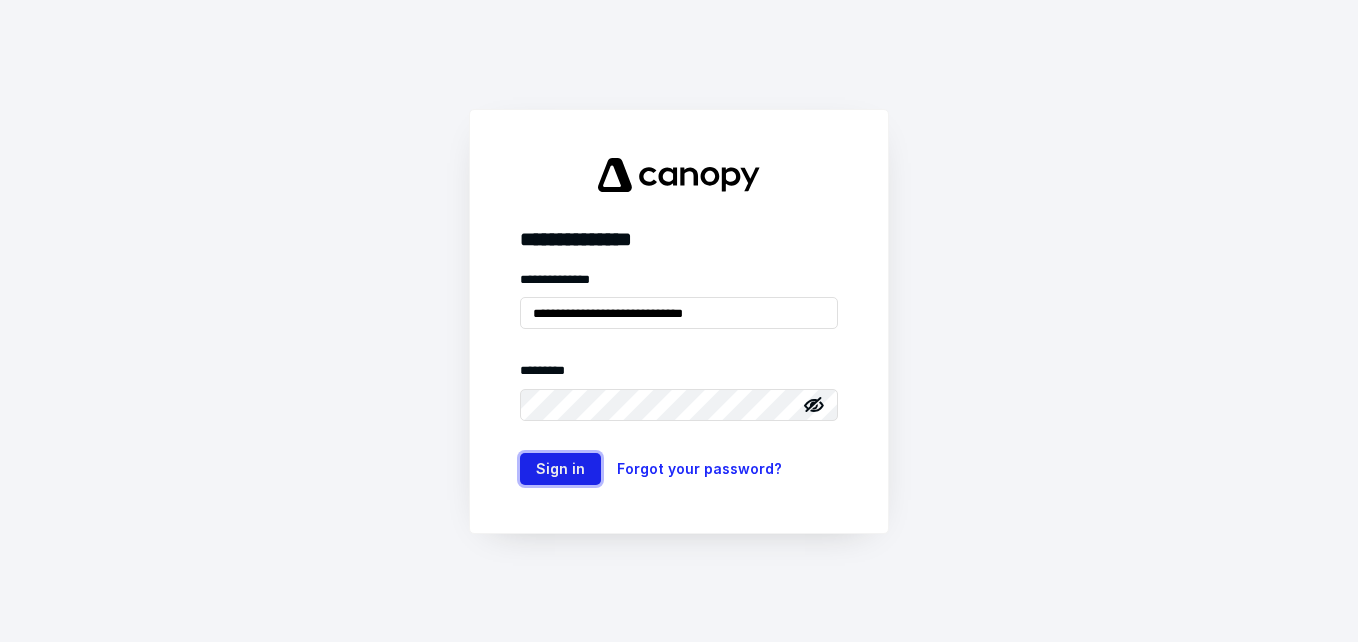 click on "Sign in" at bounding box center [560, 469] 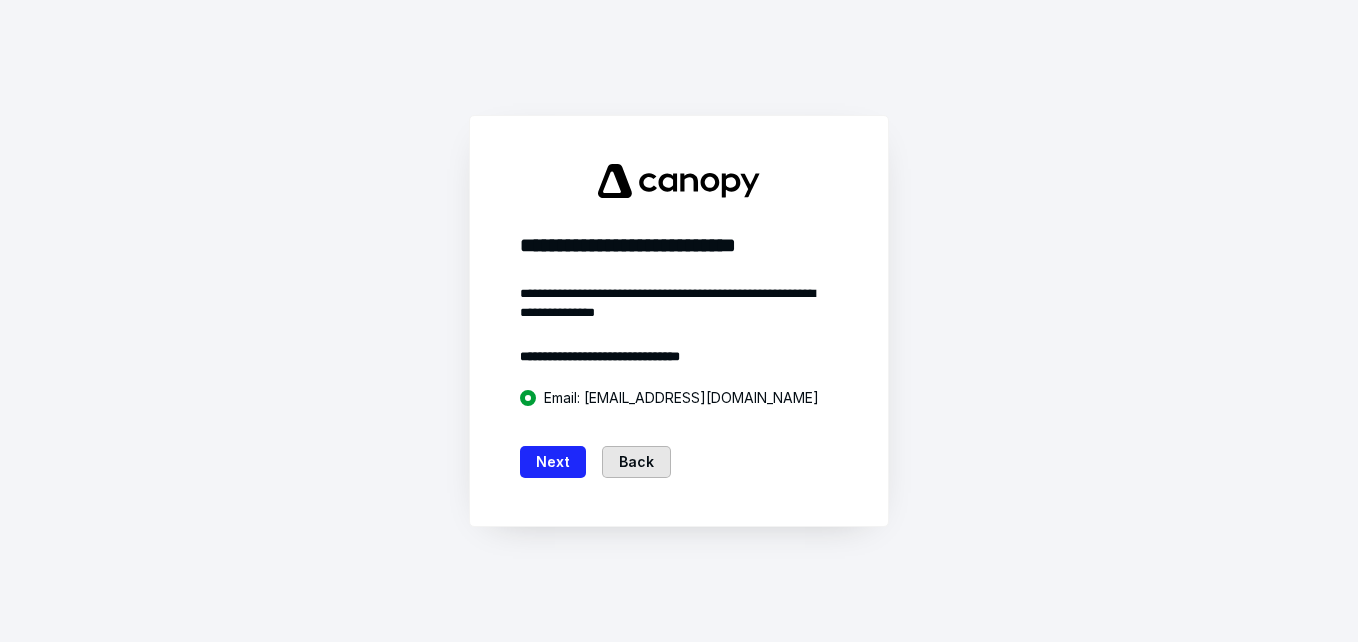 click on "Back" at bounding box center (636, 462) 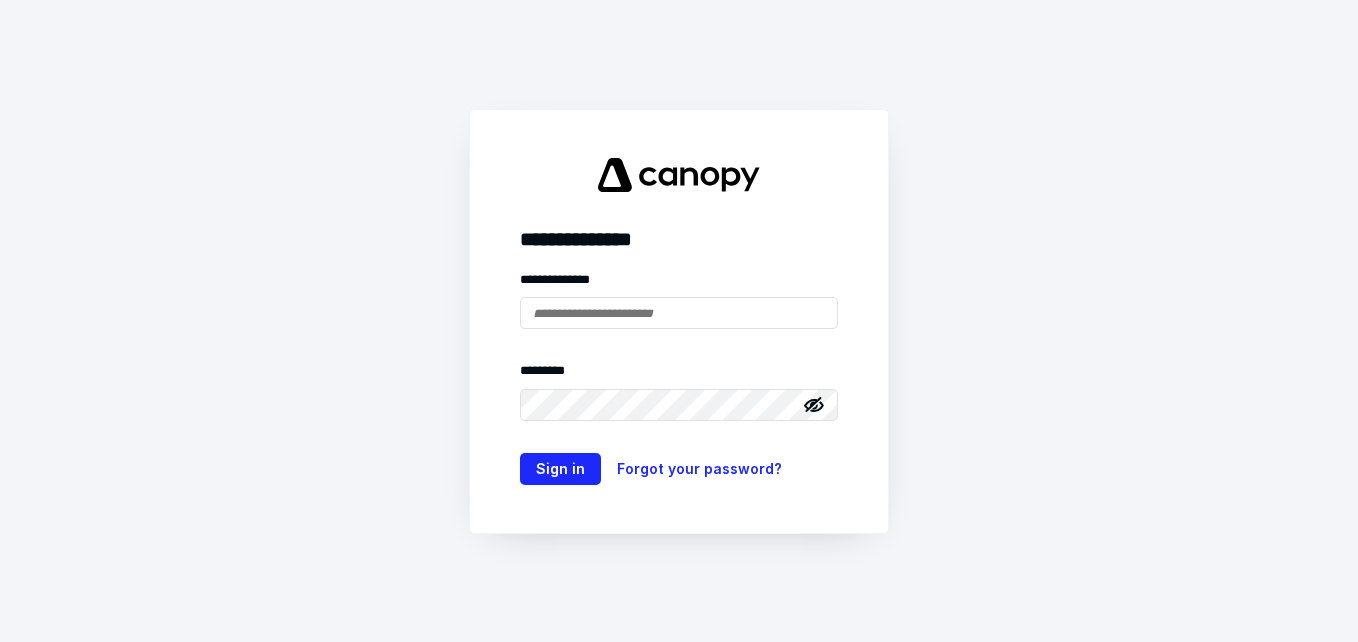 type on "**********" 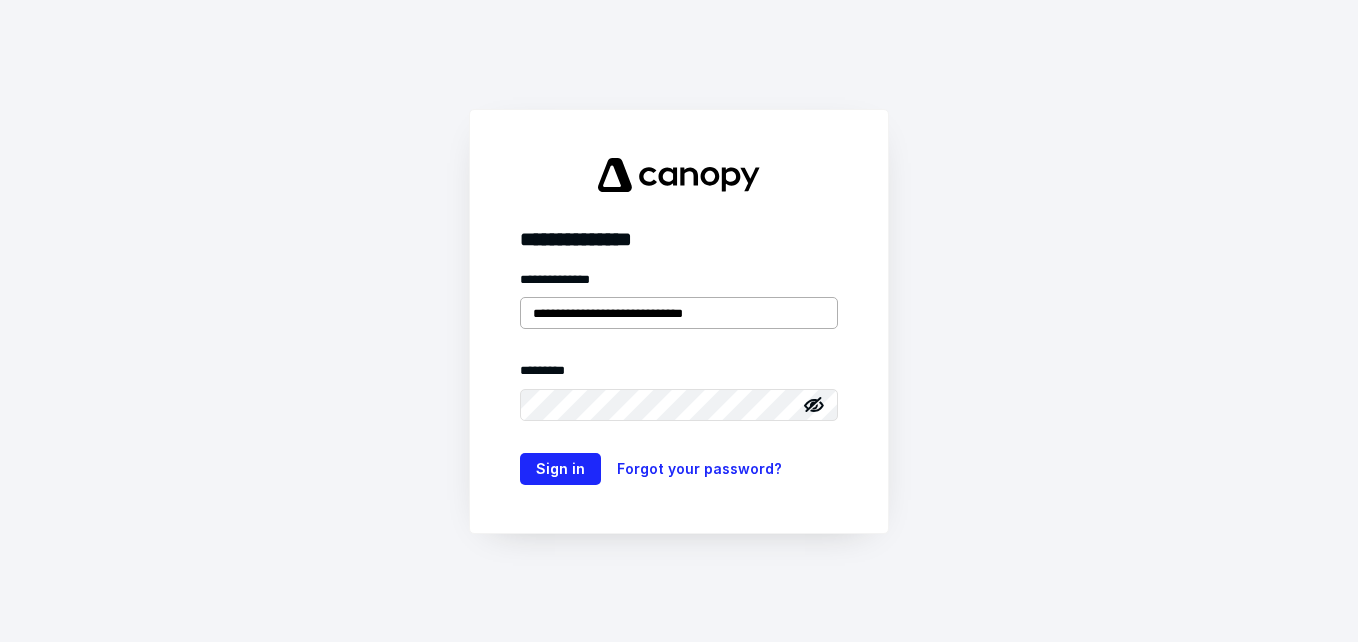 click on "**********" at bounding box center (679, 313) 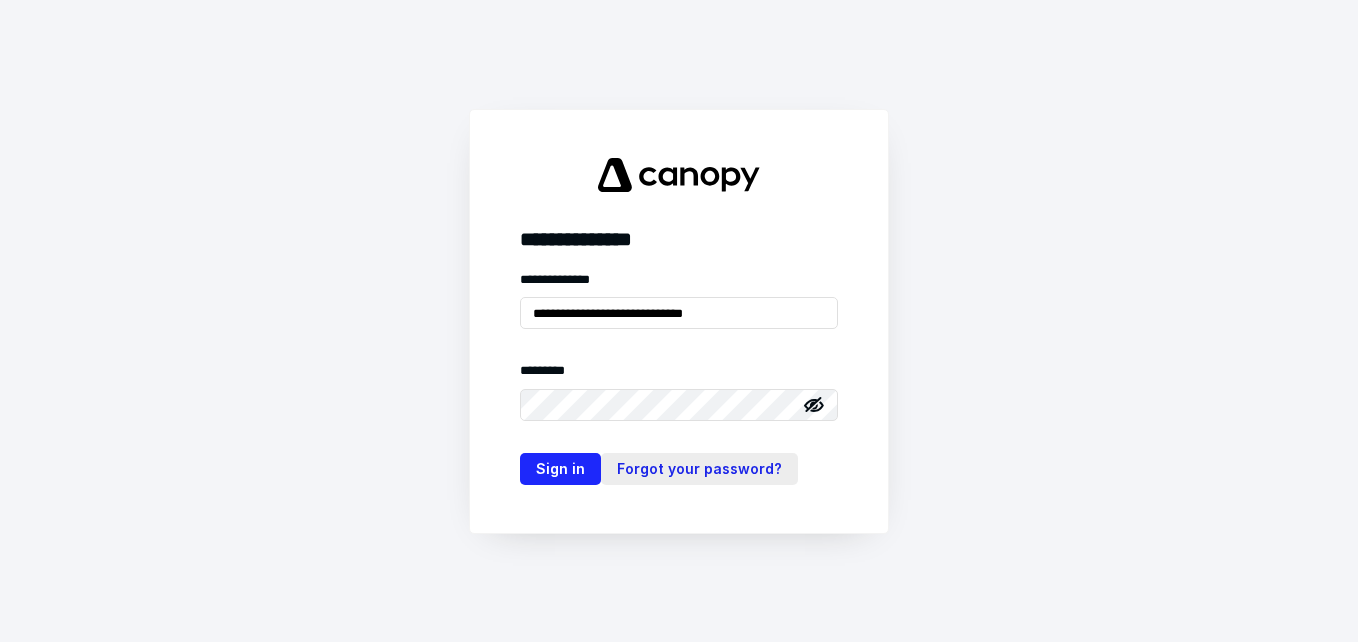 drag, startPoint x: 588, startPoint y: 469, endPoint x: 616, endPoint y: 463, distance: 28.635643 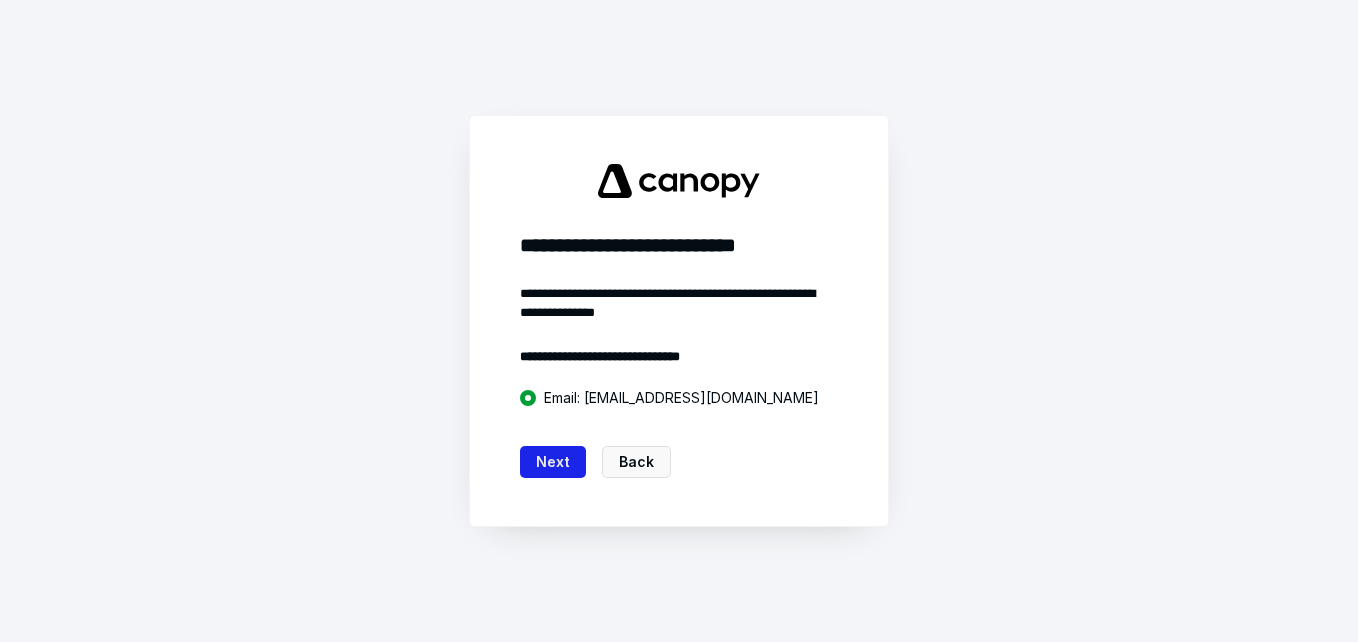 click on "Next" at bounding box center [553, 462] 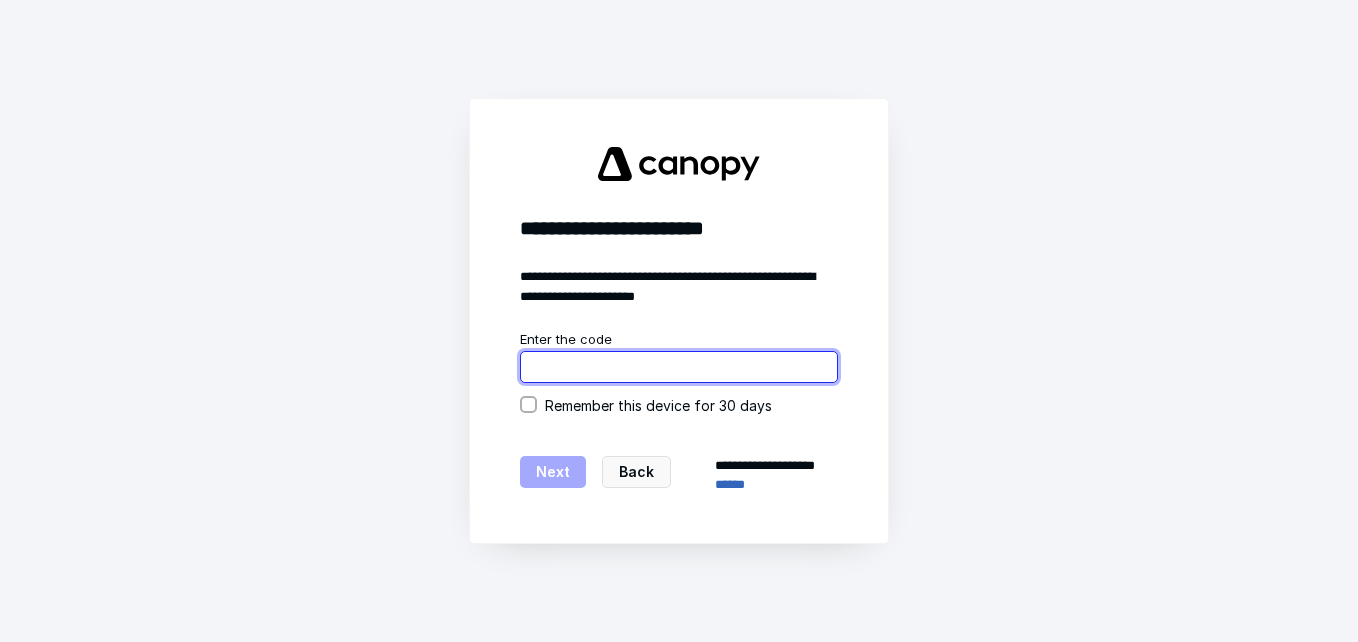 click at bounding box center (679, 367) 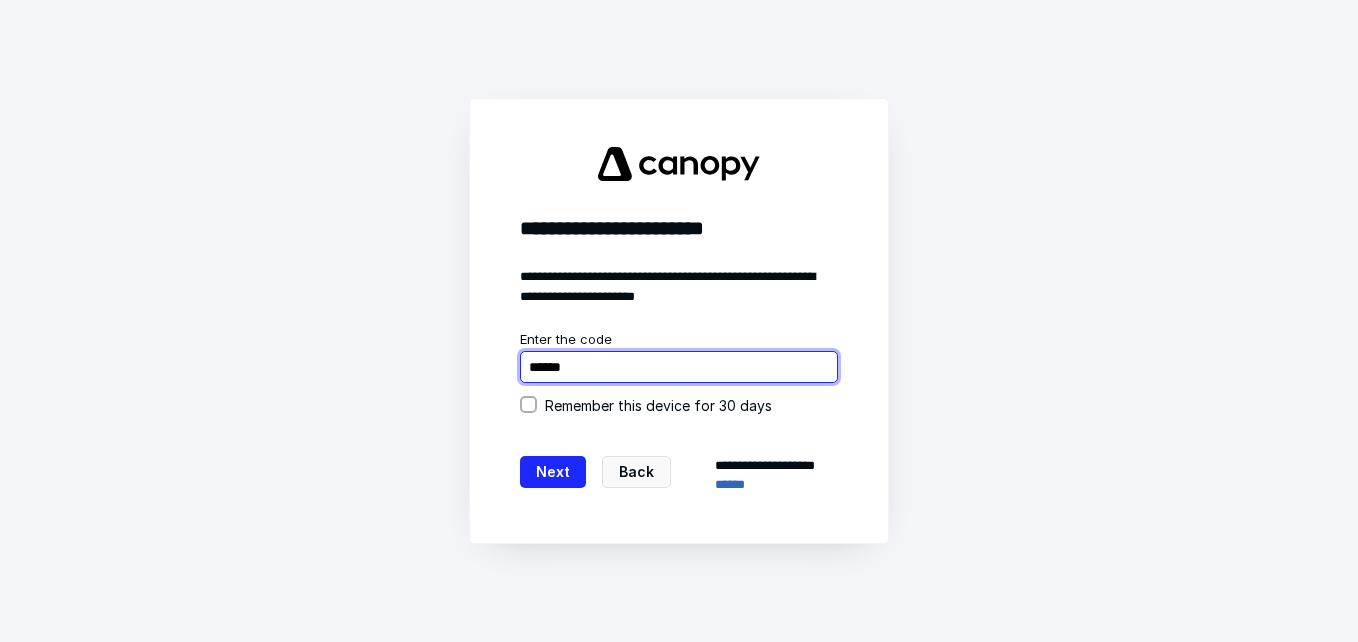 type on "******" 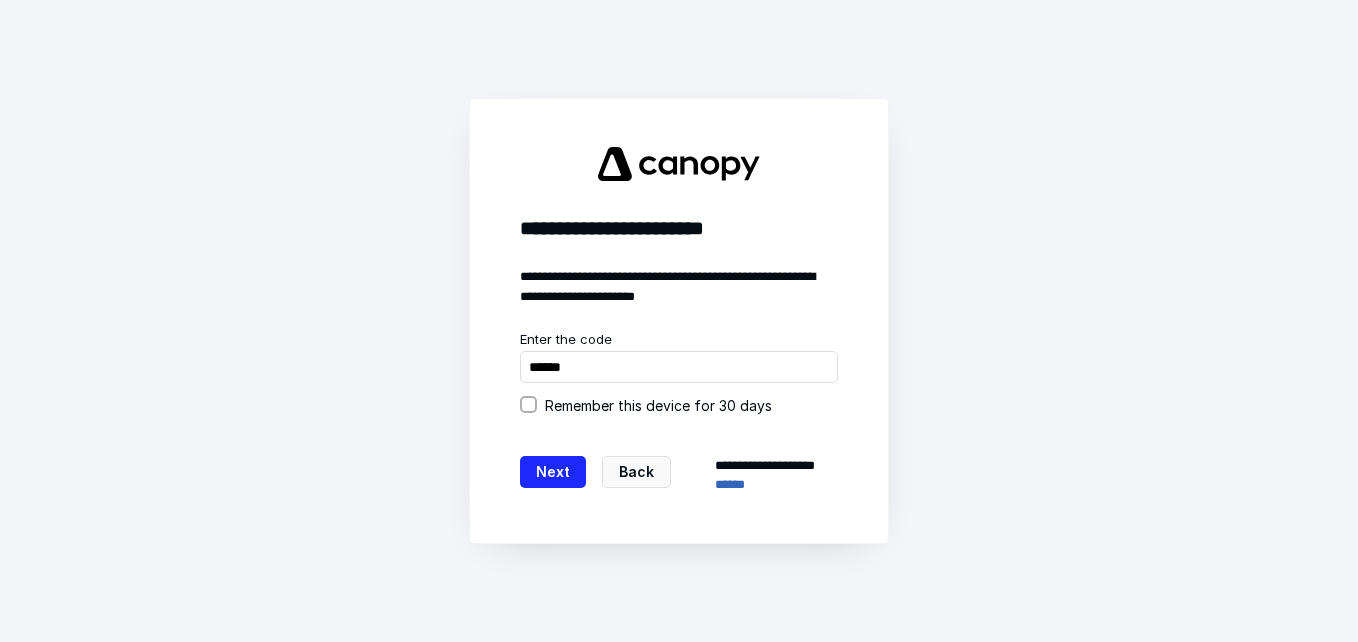 click on "Remember this device for 30 days" at bounding box center [679, 405] 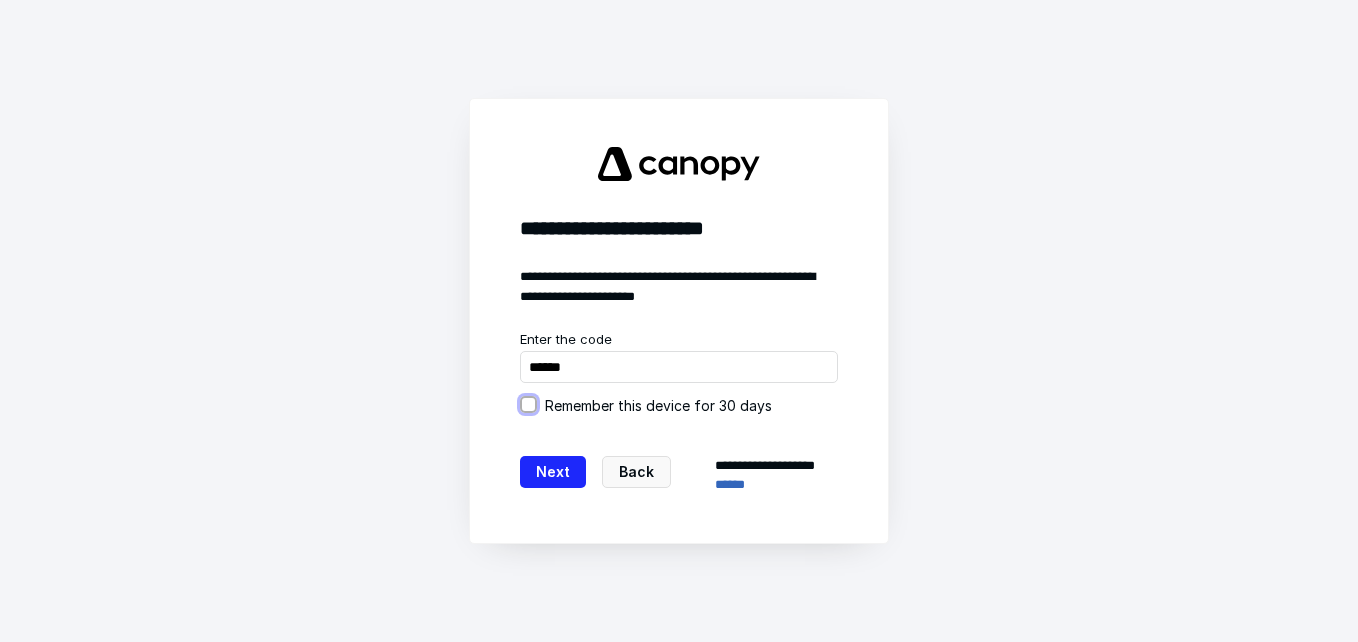 click on "Remember this device for 30 days" at bounding box center (528, 405) 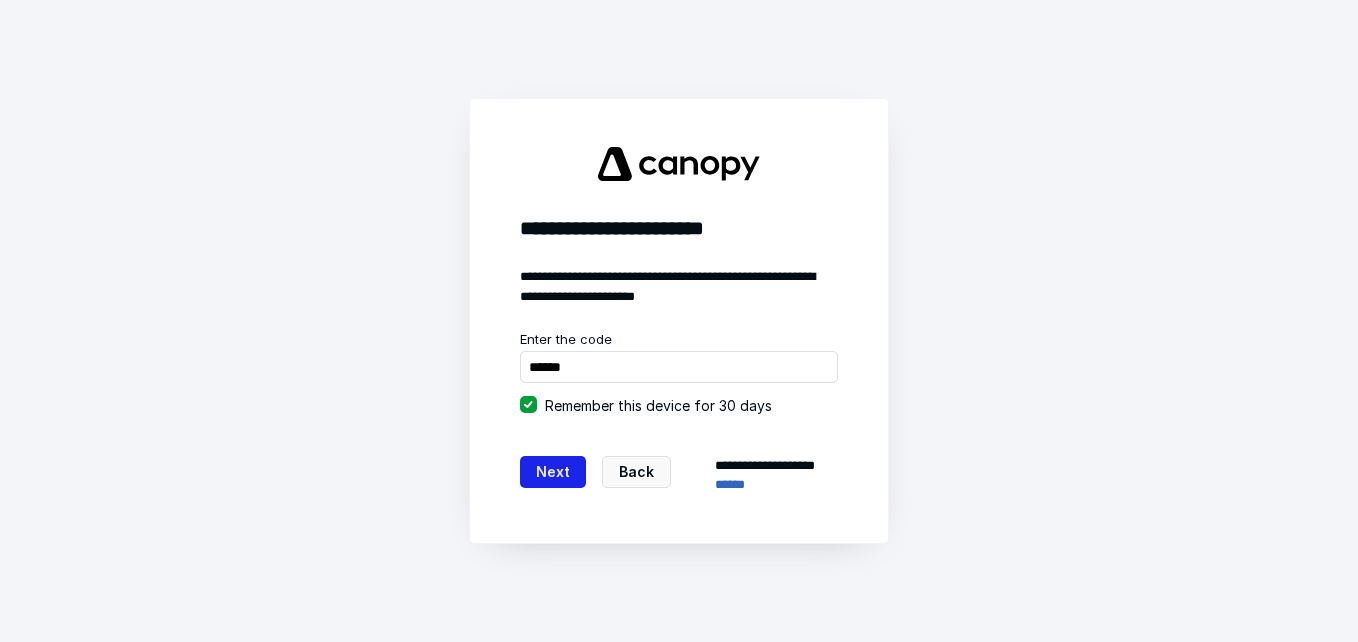 click on "Next" at bounding box center [553, 472] 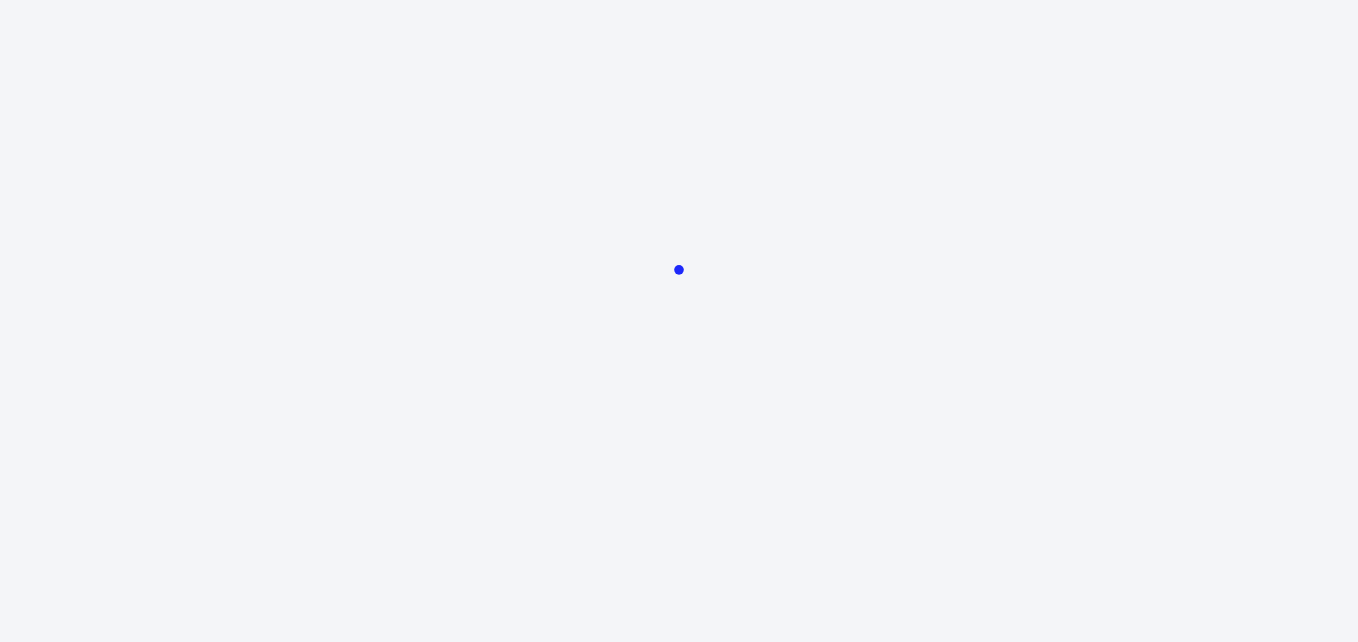 scroll, scrollTop: 0, scrollLeft: 0, axis: both 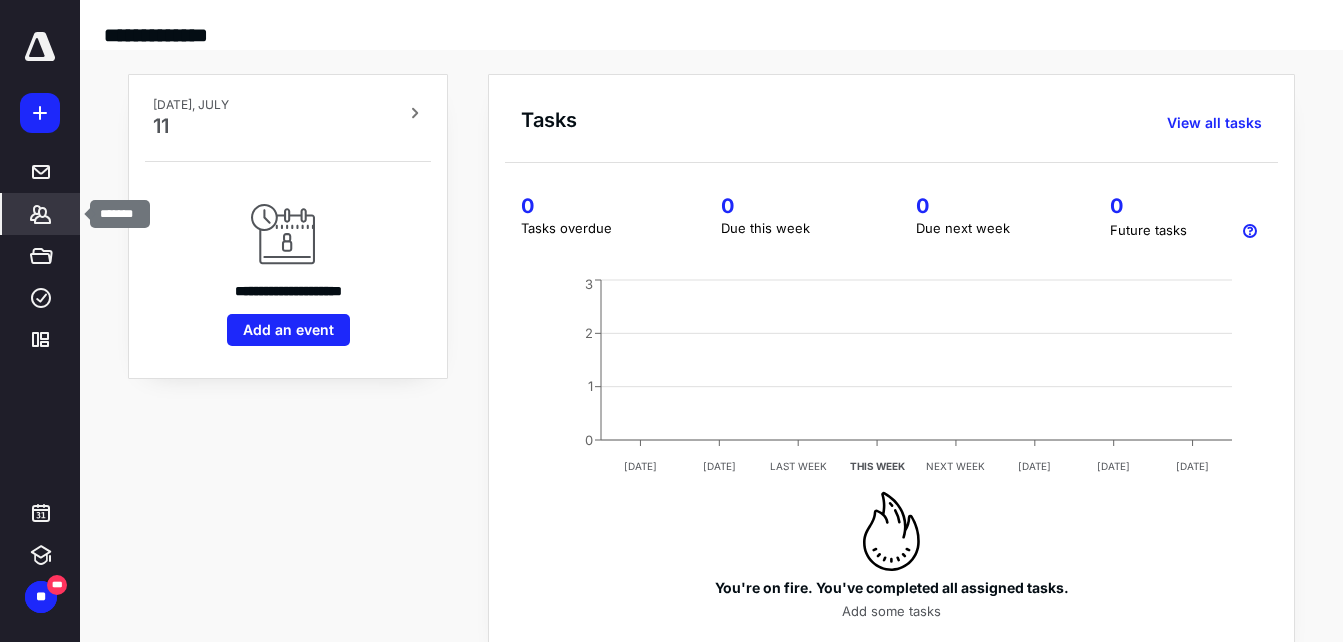 click 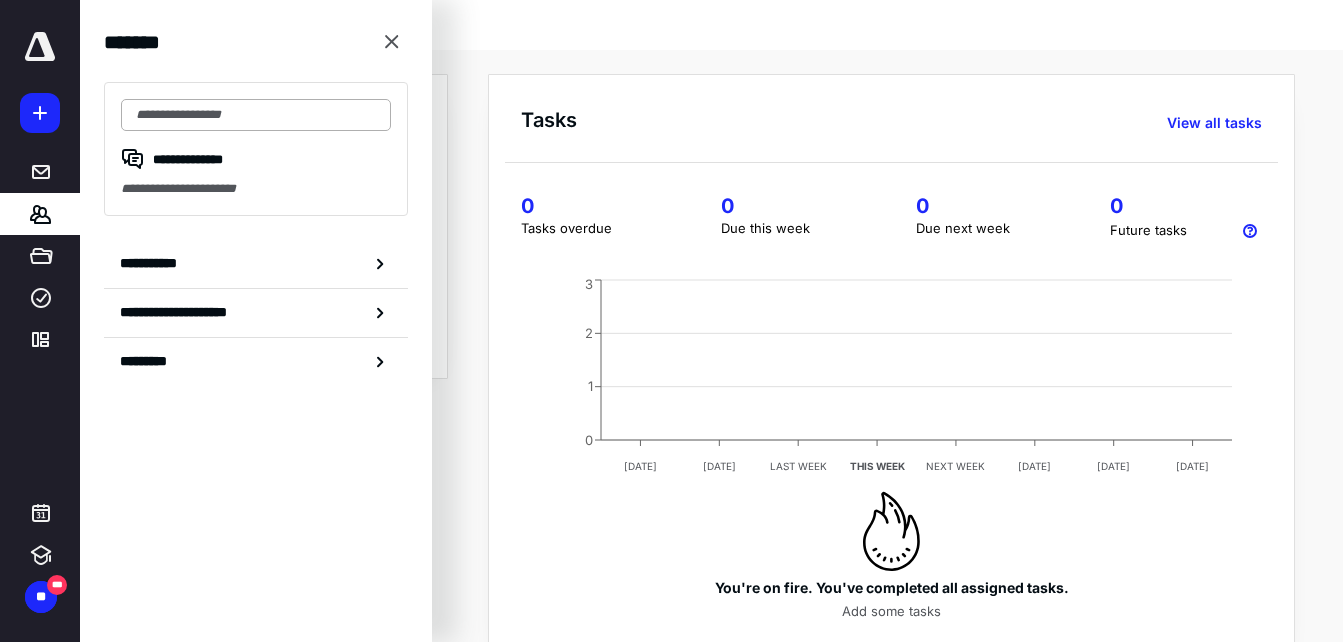 click at bounding box center [256, 115] 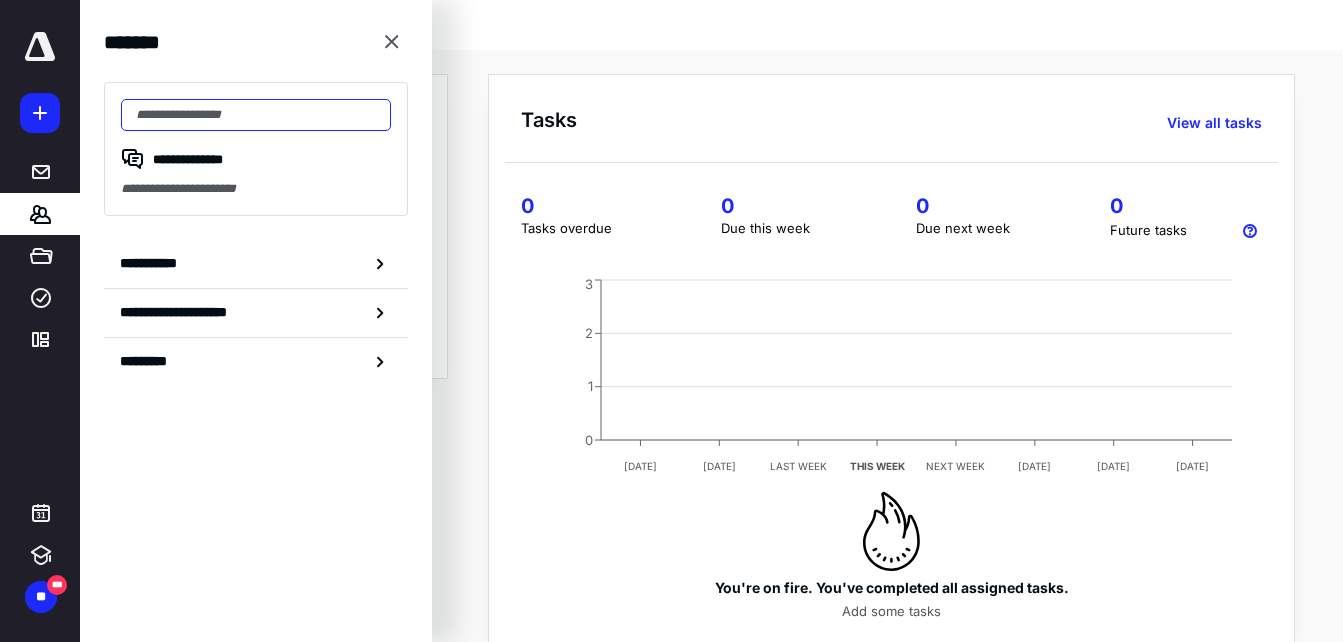 click at bounding box center [256, 115] 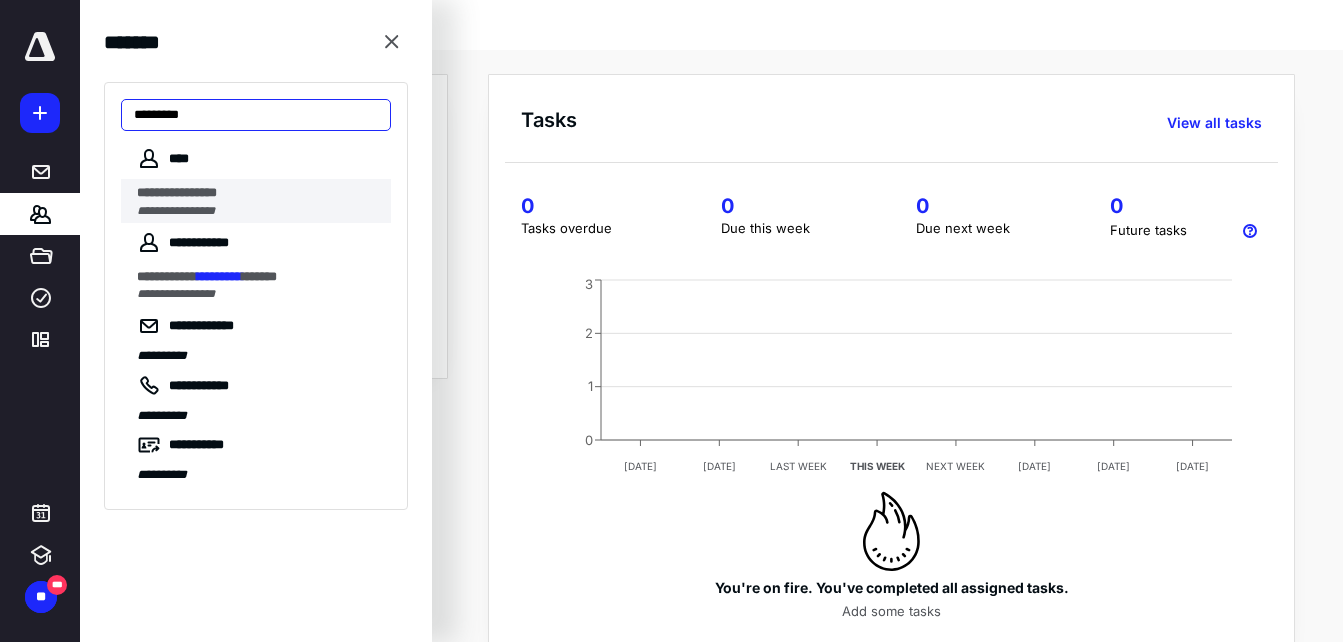type on "*********" 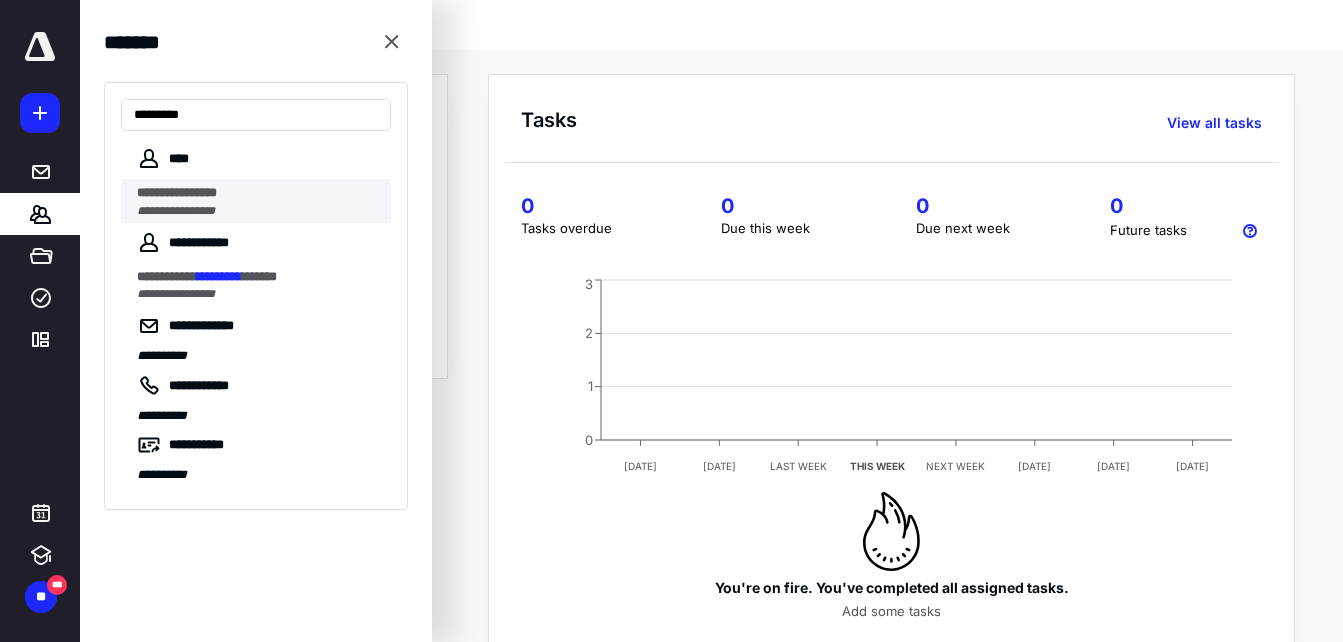 click on "**********" at bounding box center (176, 211) 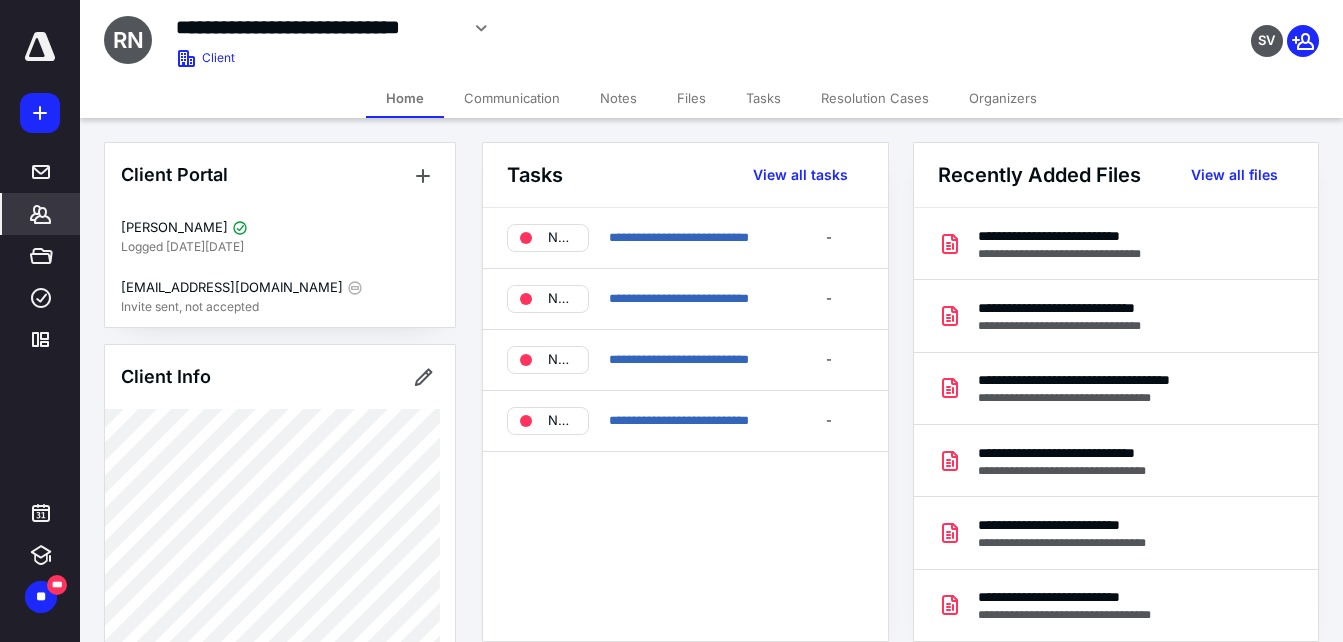 click on "Files" at bounding box center (691, 98) 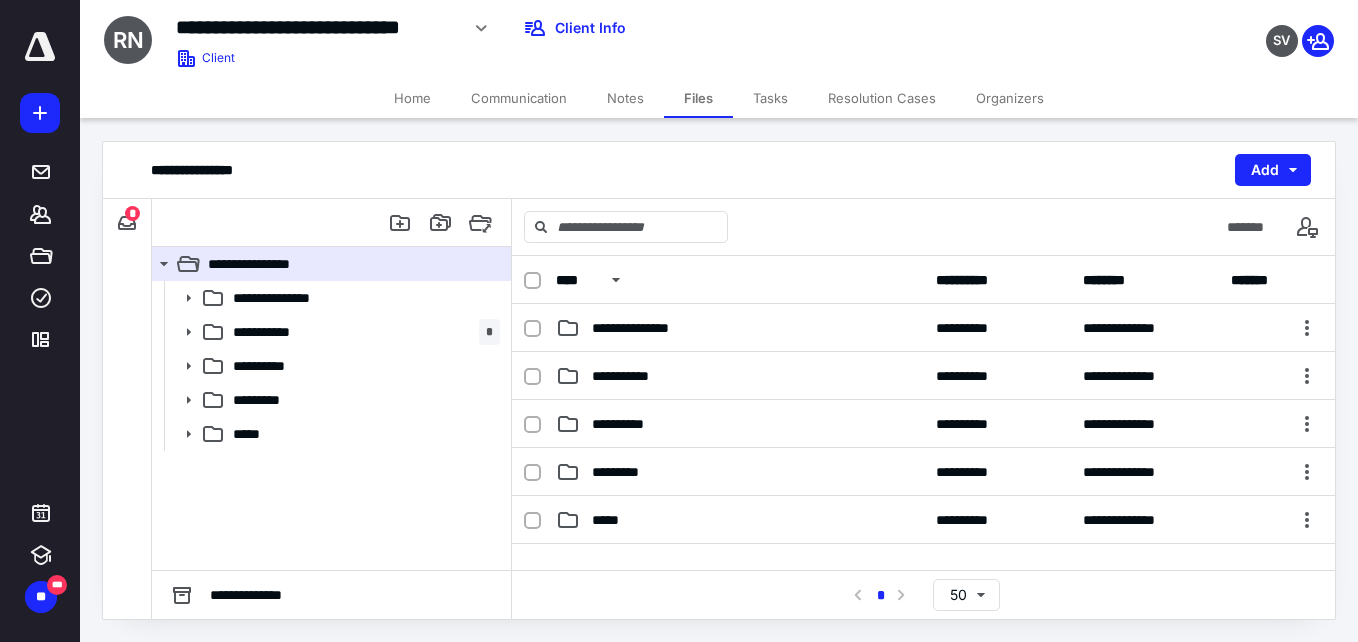 click on "**********" at bounding box center [127, 223] 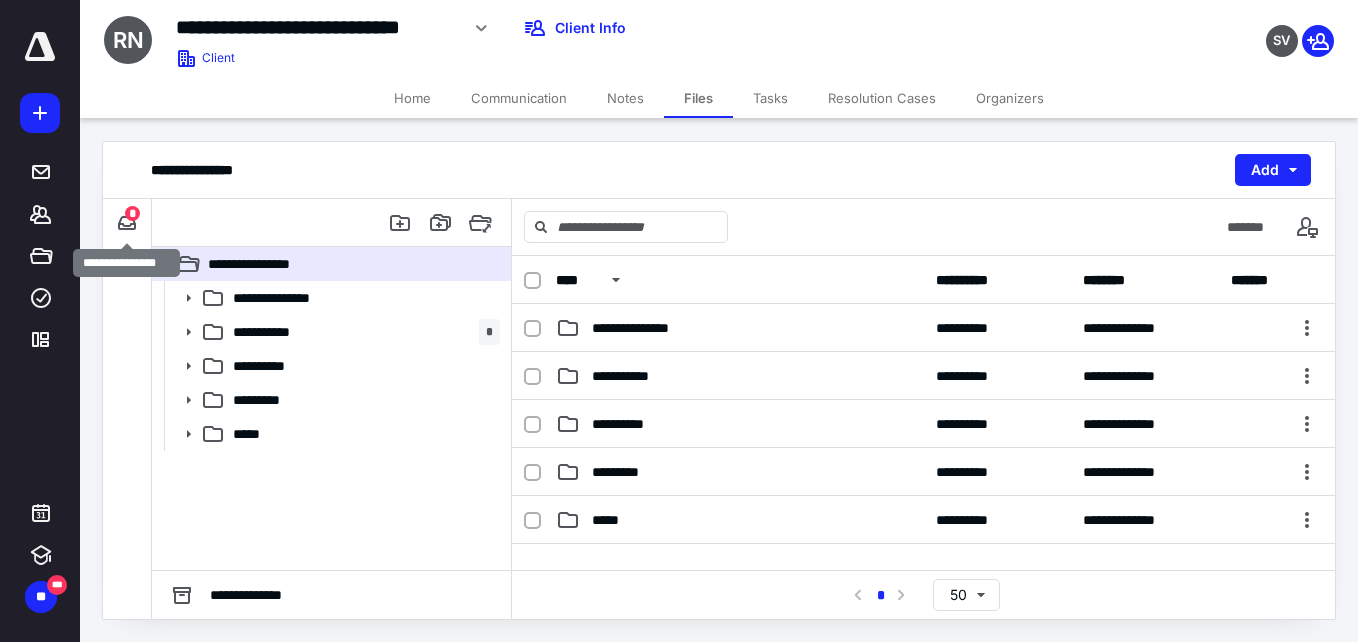 click on "*" at bounding box center [132, 213] 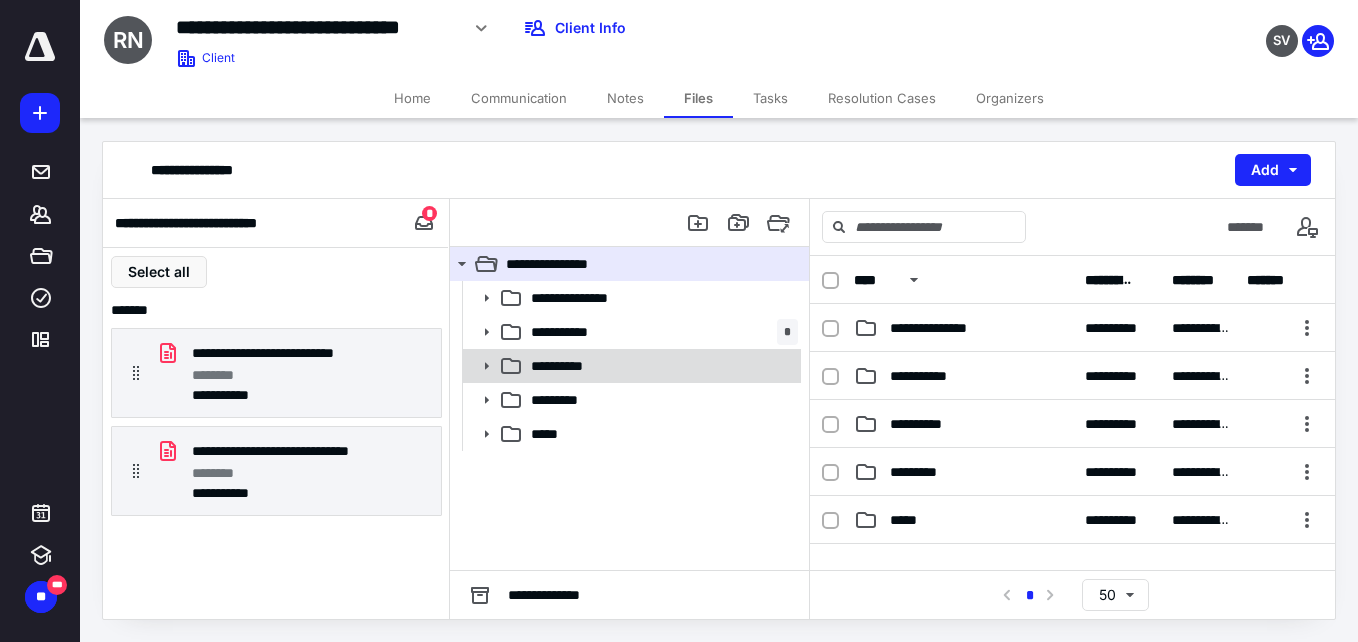 click on "**********" at bounding box center (564, 366) 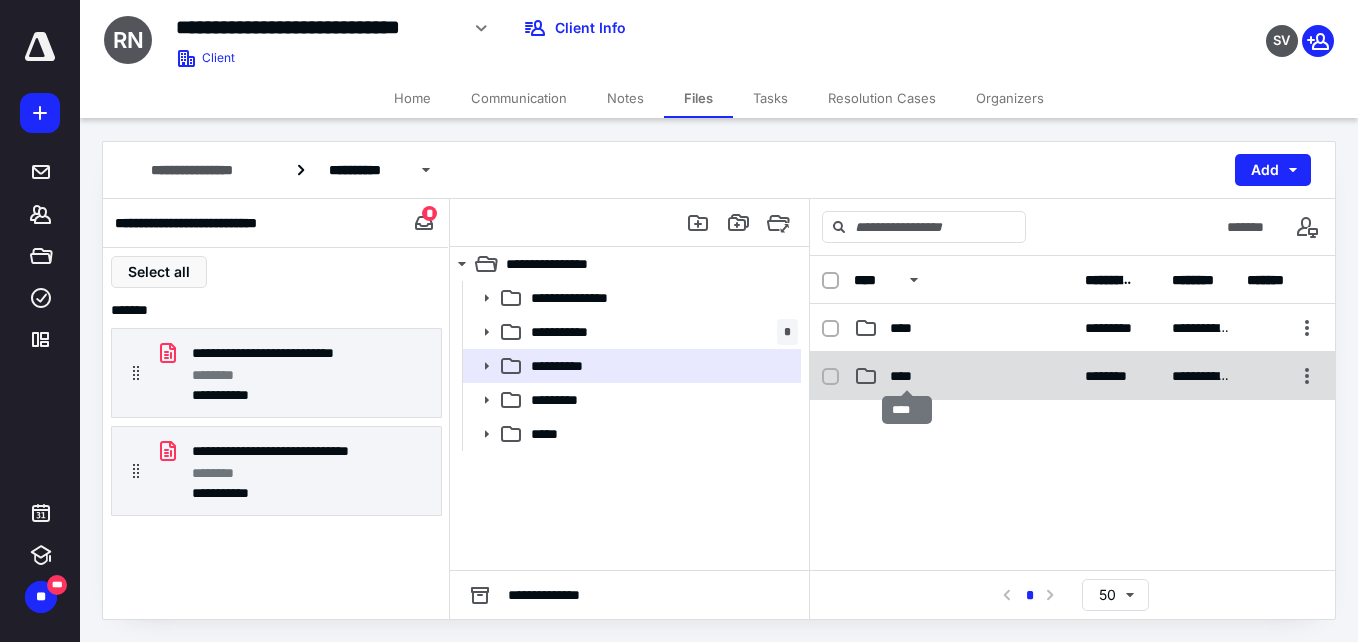click on "****" at bounding box center (907, 376) 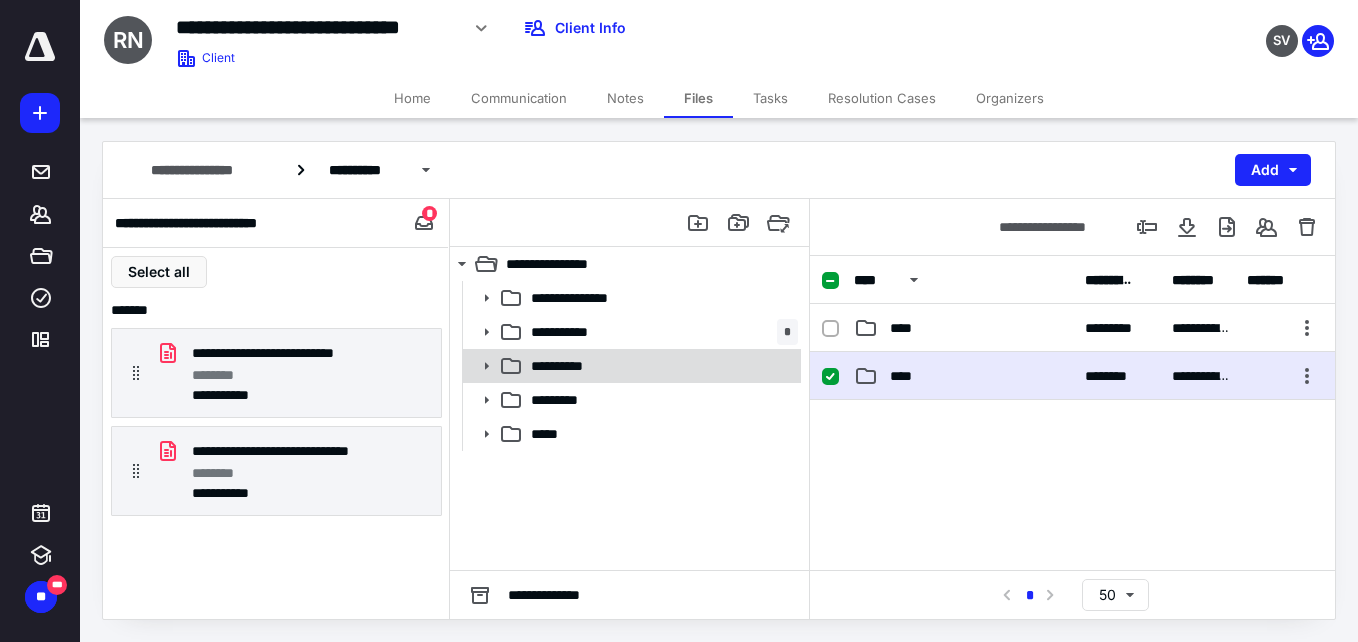 click on "**********" at bounding box center [564, 366] 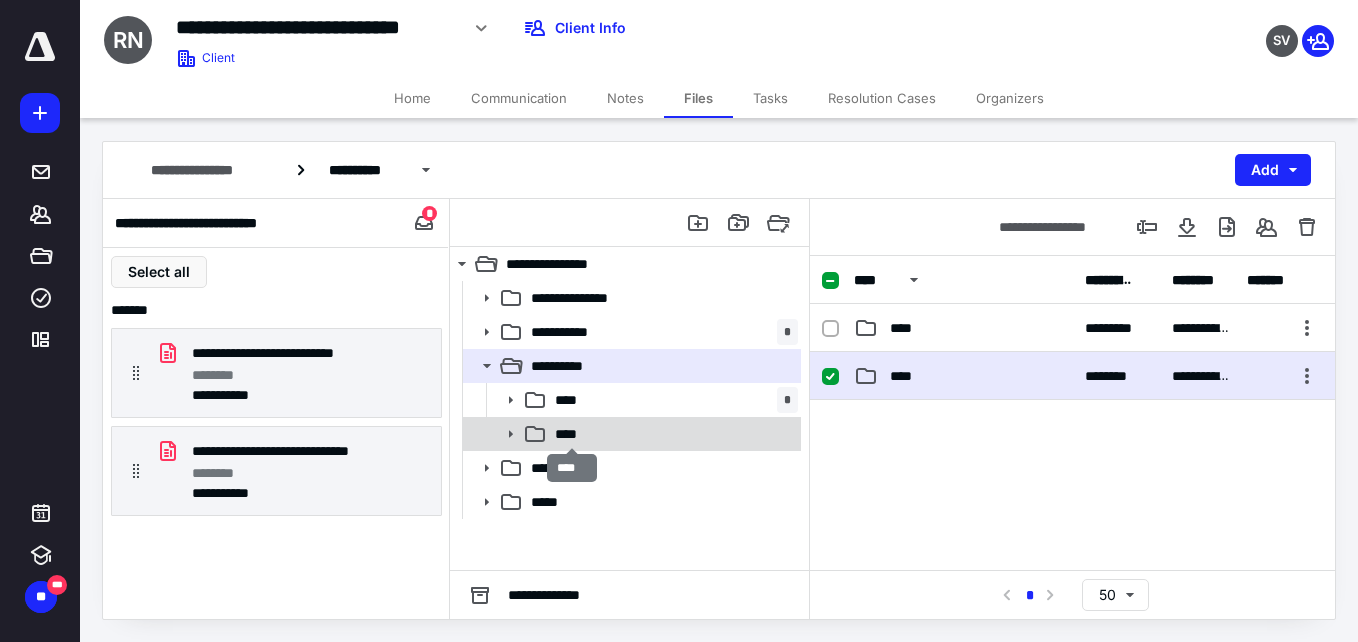 click on "****" at bounding box center [572, 434] 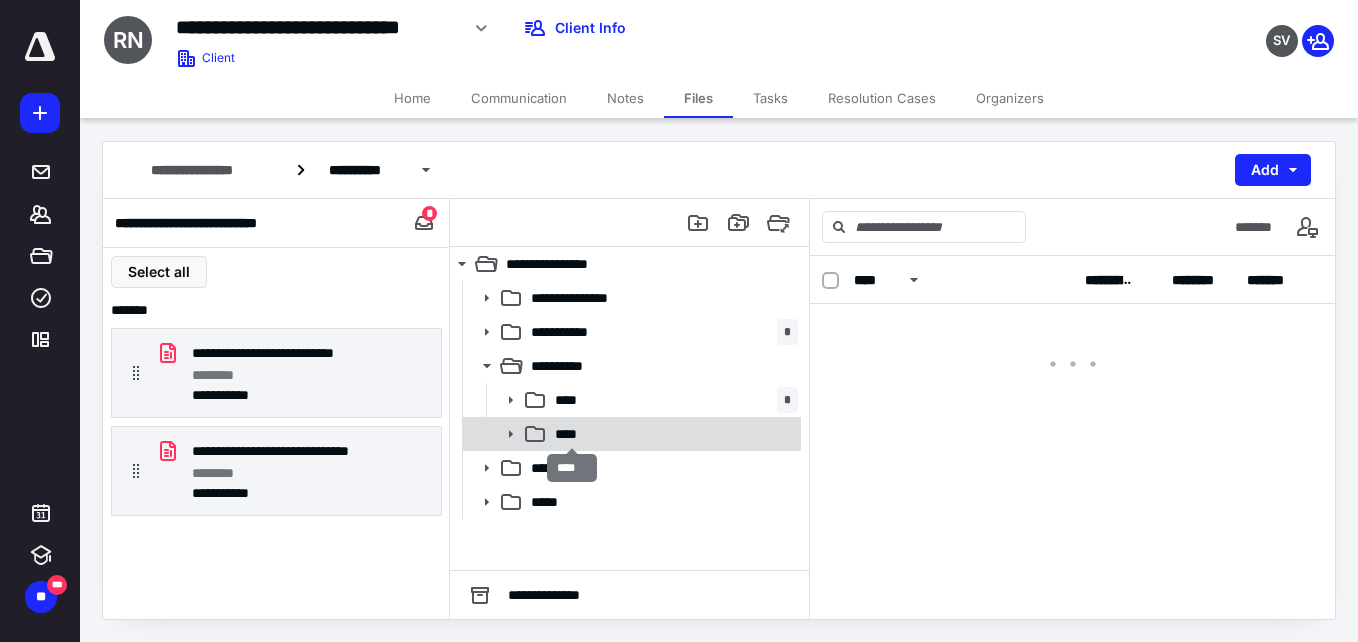 click on "****" at bounding box center (572, 434) 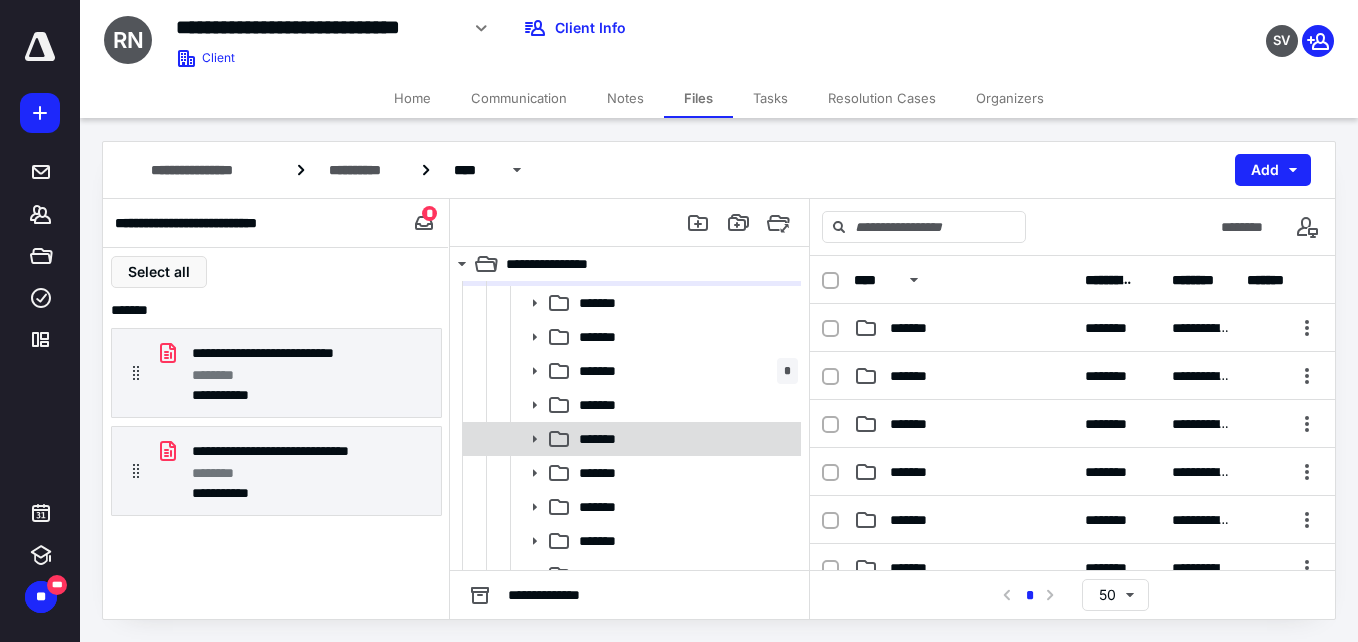 scroll, scrollTop: 200, scrollLeft: 0, axis: vertical 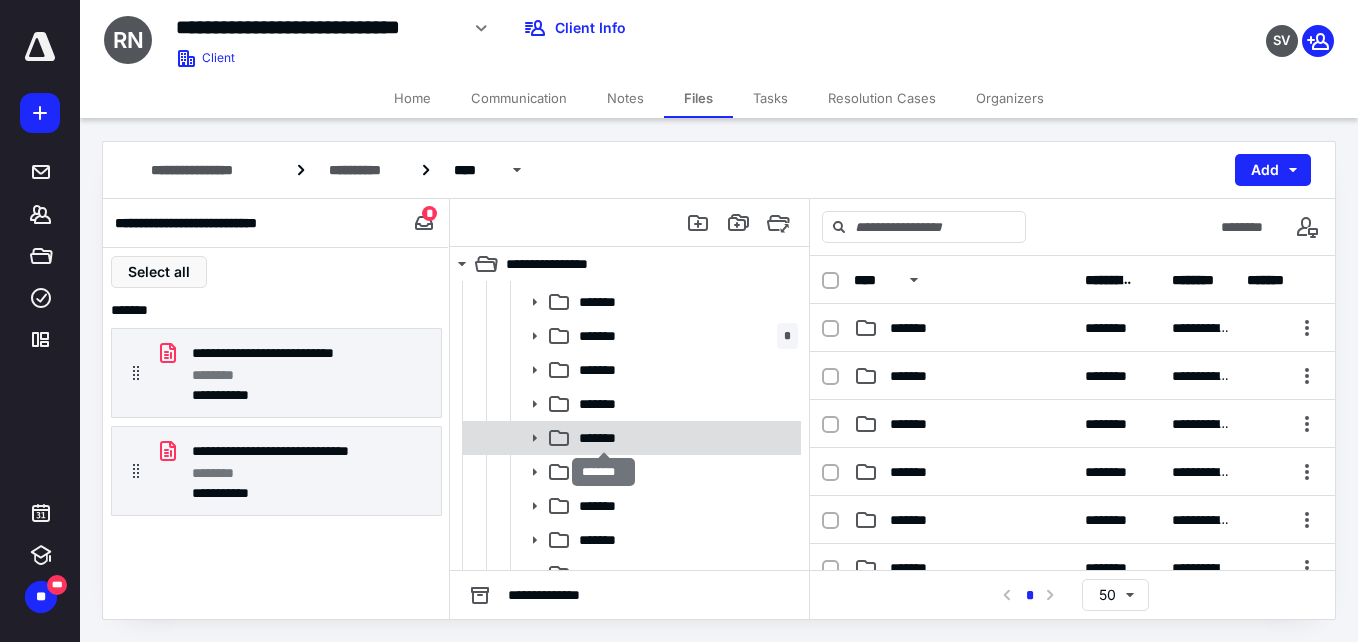 click on "*******" at bounding box center (604, 438) 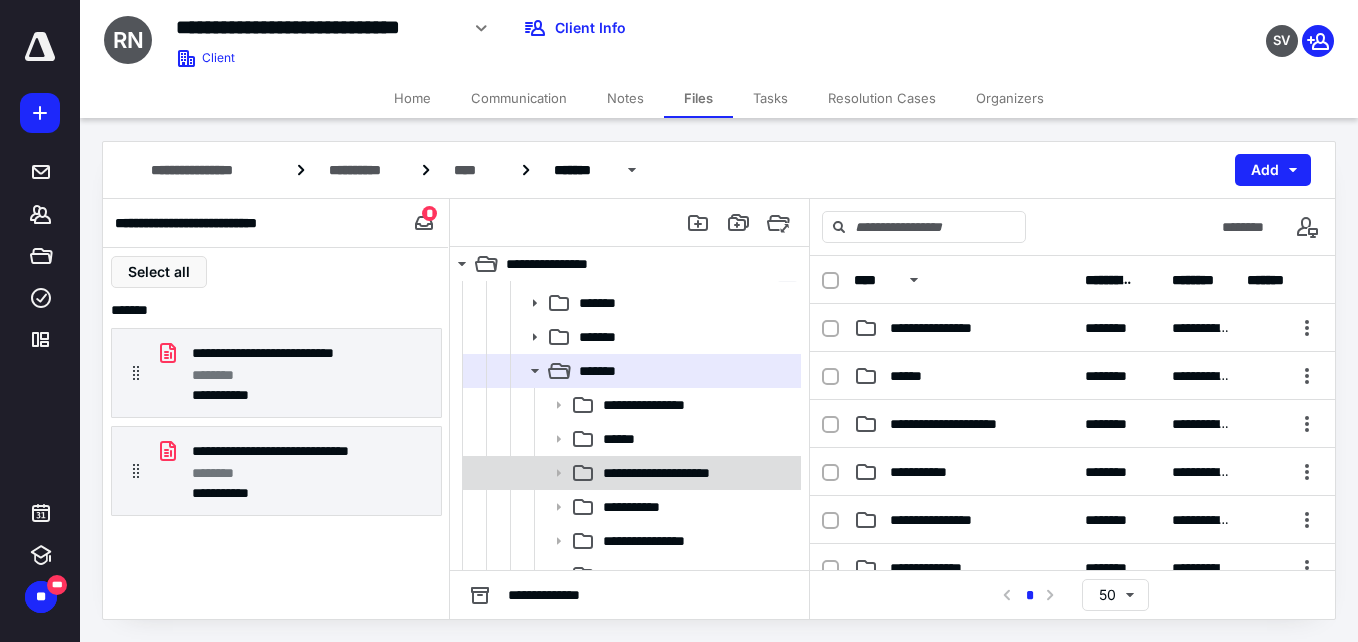scroll, scrollTop: 300, scrollLeft: 0, axis: vertical 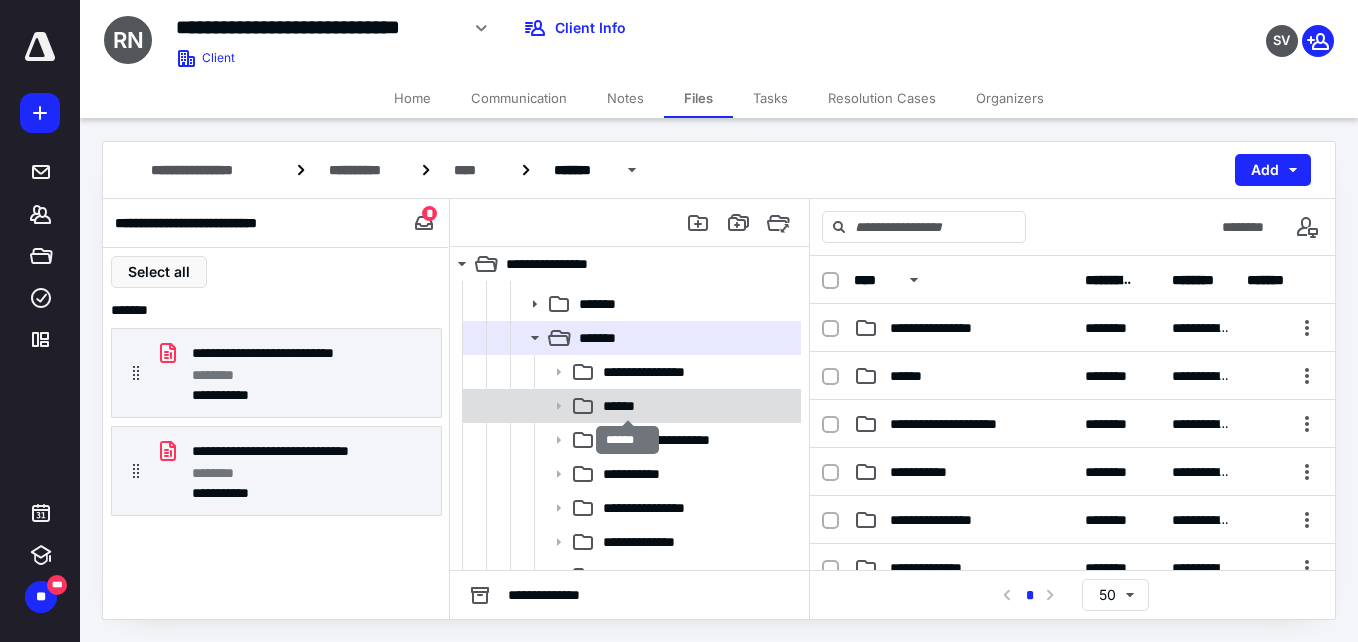 click on "******" at bounding box center [627, 406] 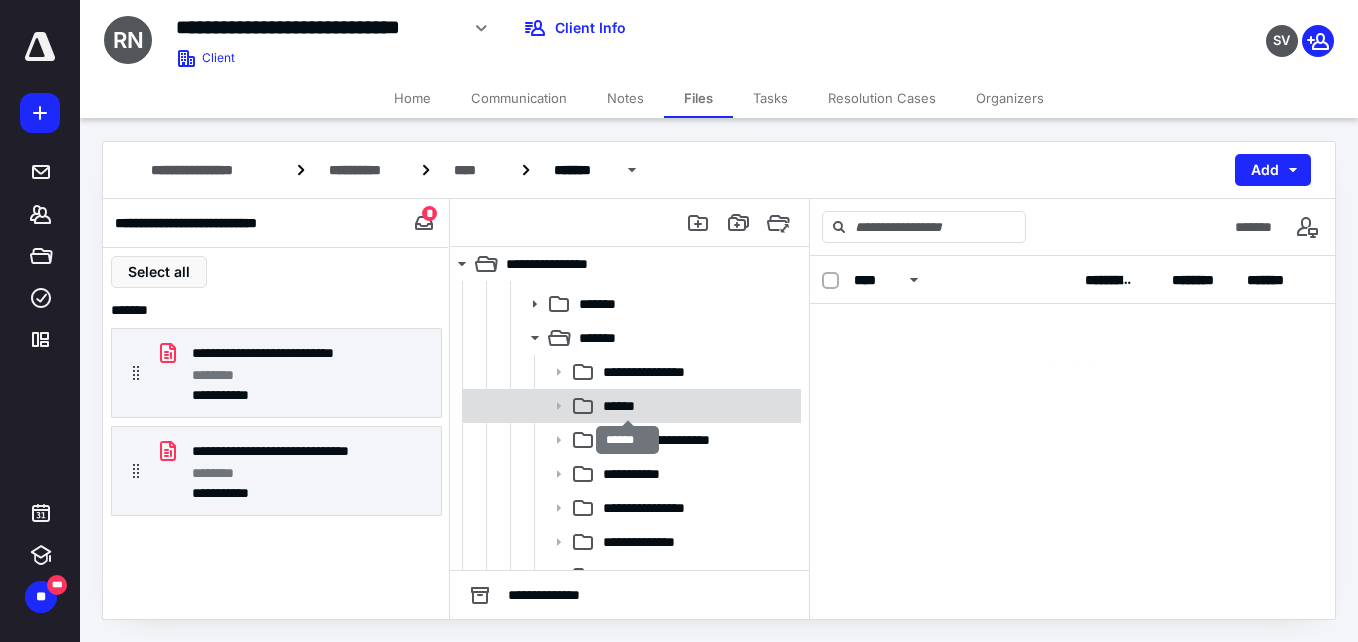 click on "******" at bounding box center (627, 406) 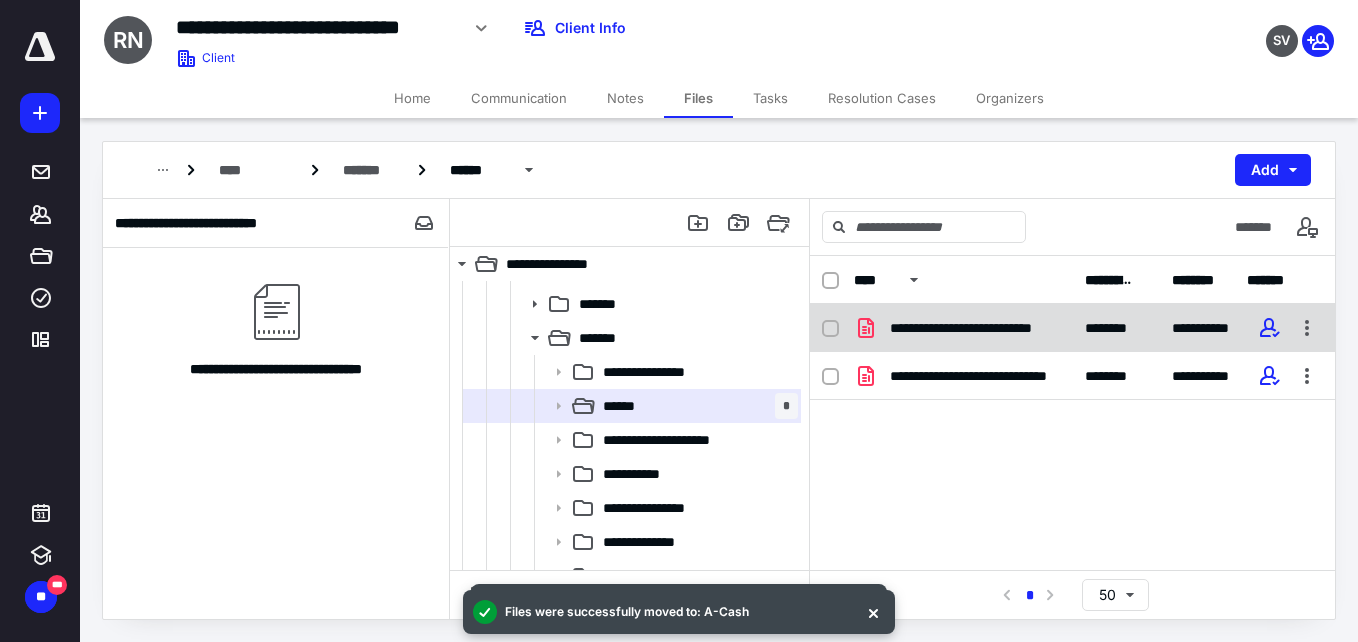 click on "**********" at bounding box center (971, 328) 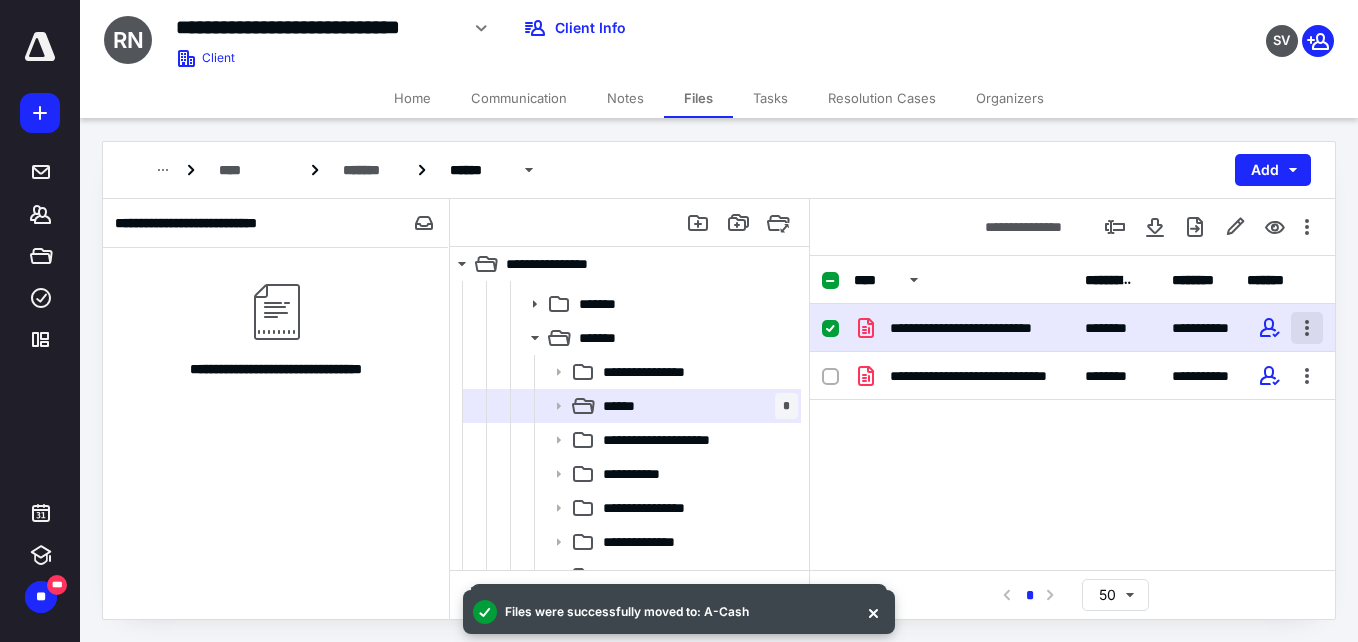 click at bounding box center (1307, 328) 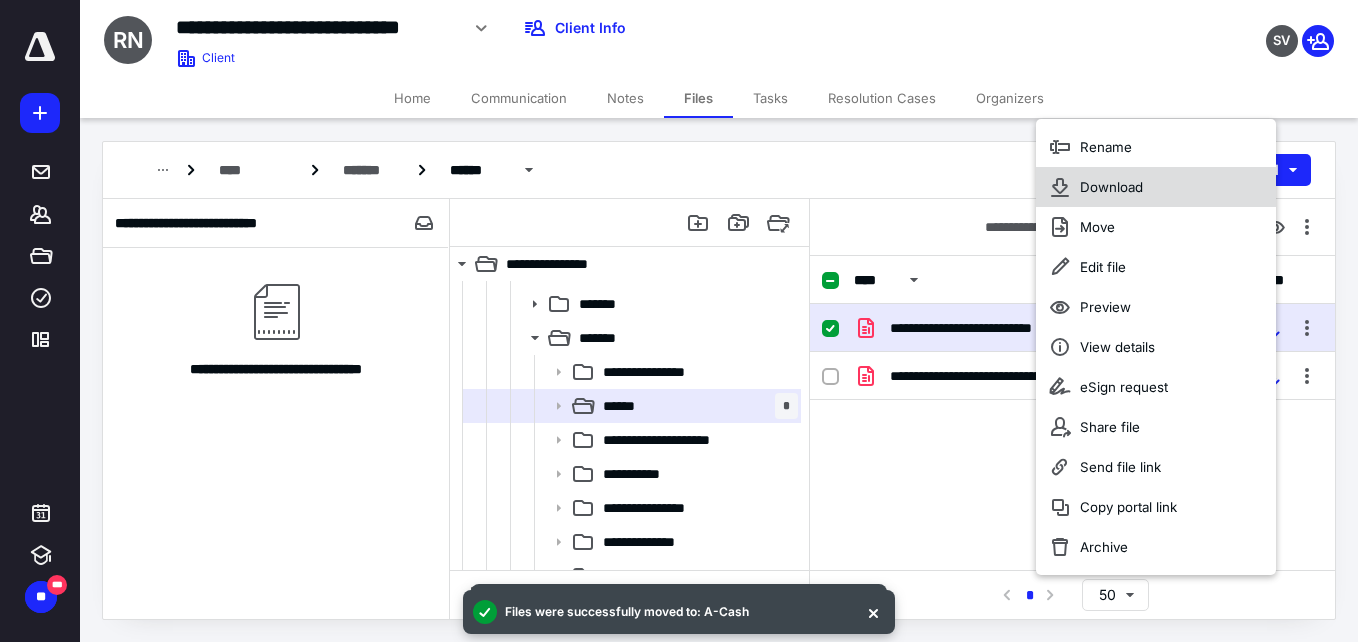 click on "Download" at bounding box center (1111, 187) 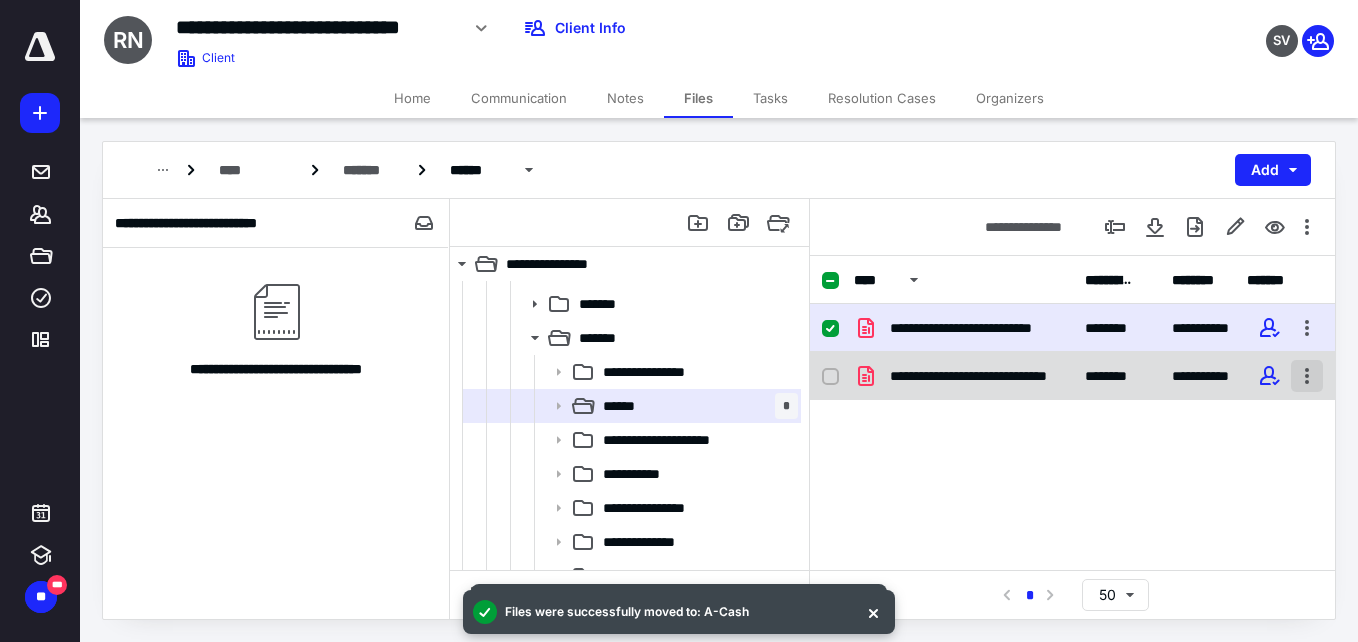 click at bounding box center (1307, 376) 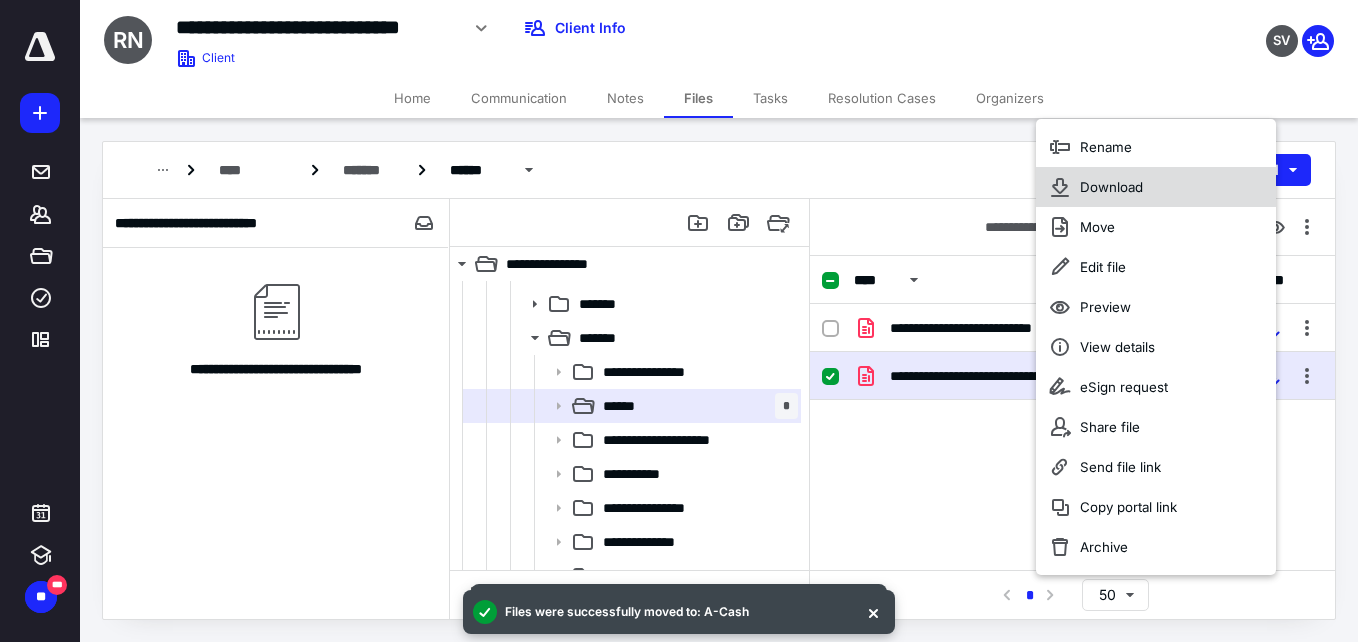 click on "Download" at bounding box center (1111, 187) 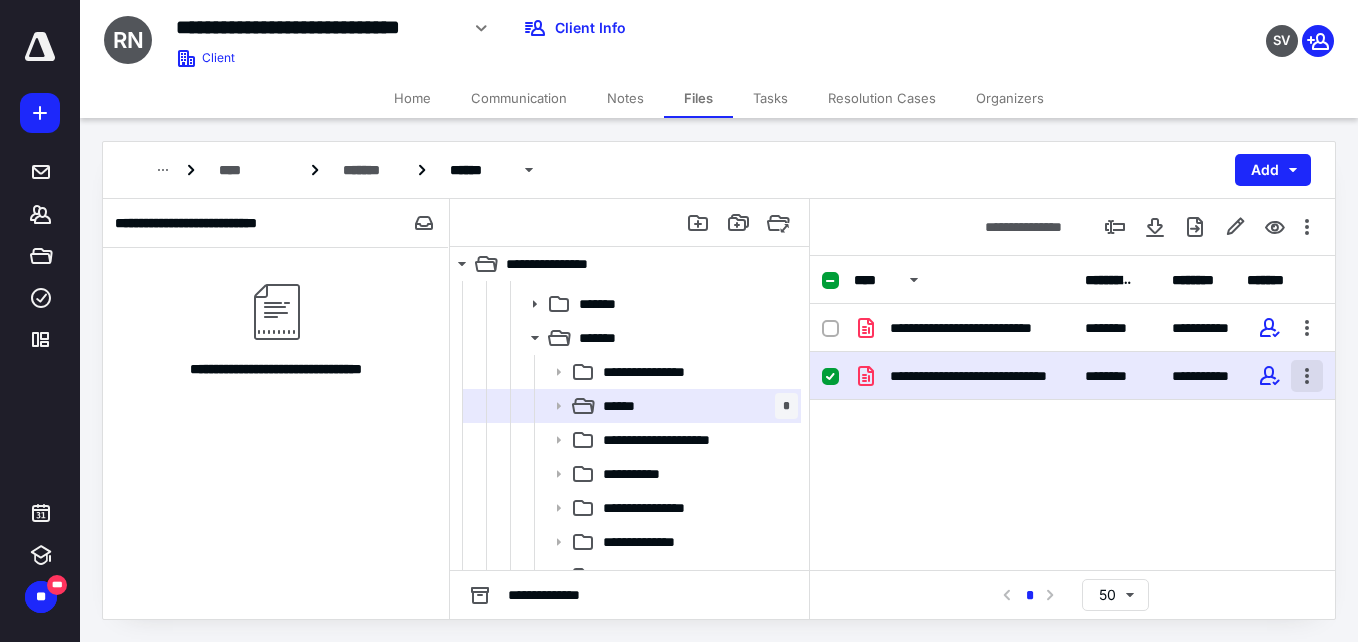 click at bounding box center [1307, 376] 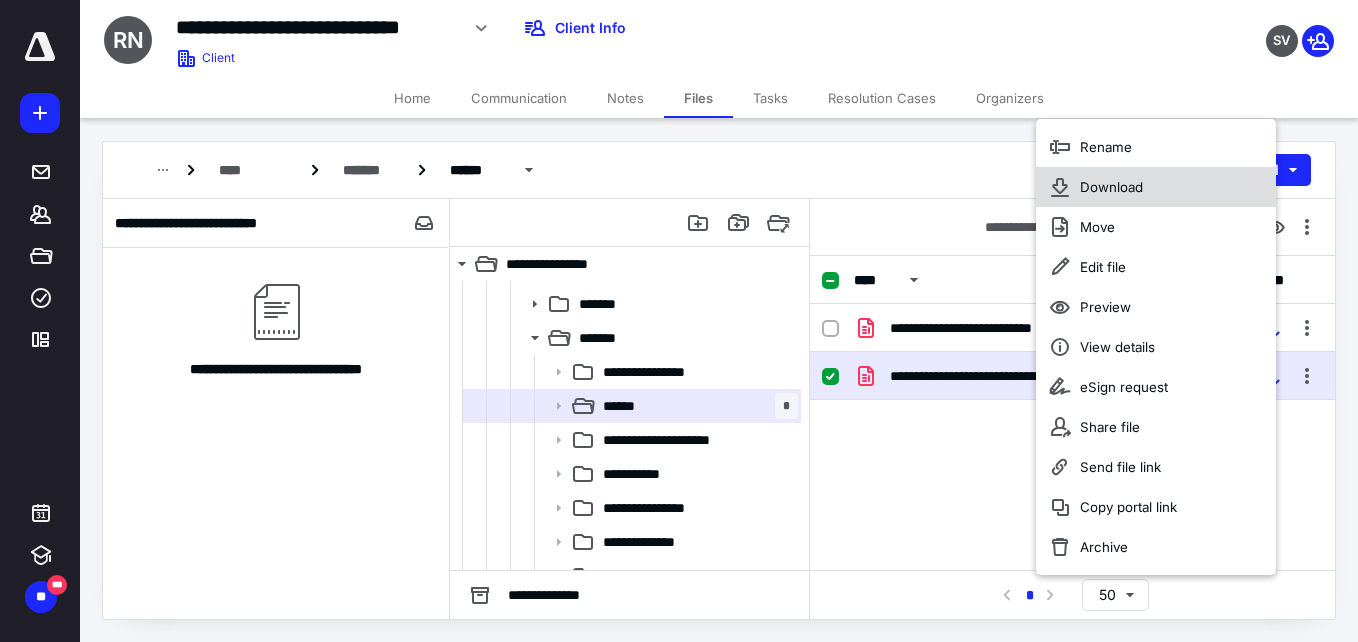 click on "Download" at bounding box center [1111, 187] 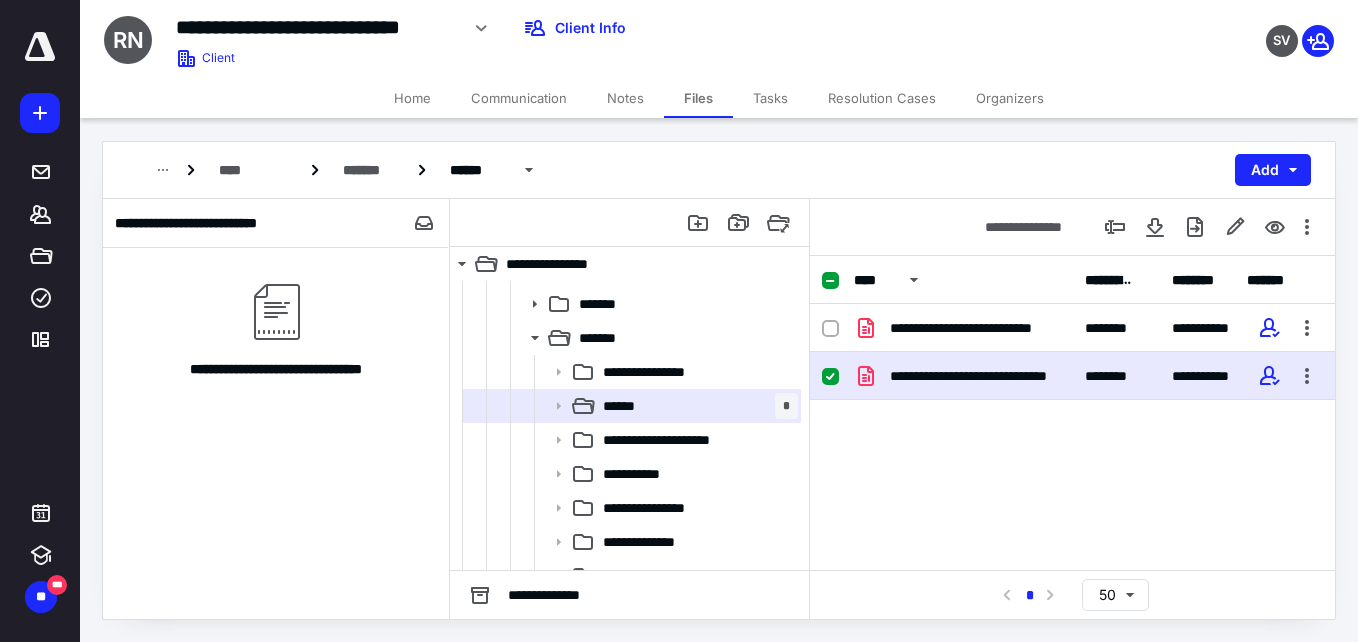 click on "**********" at bounding box center [1072, 454] 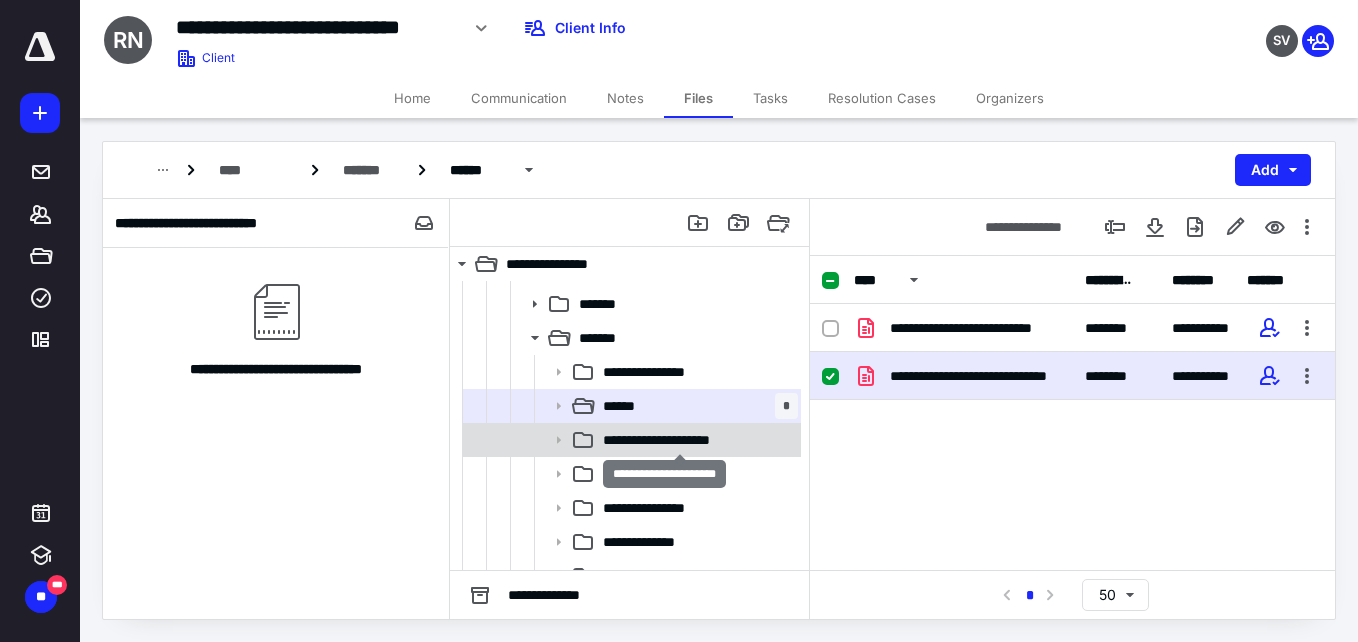 click on "**********" at bounding box center [680, 440] 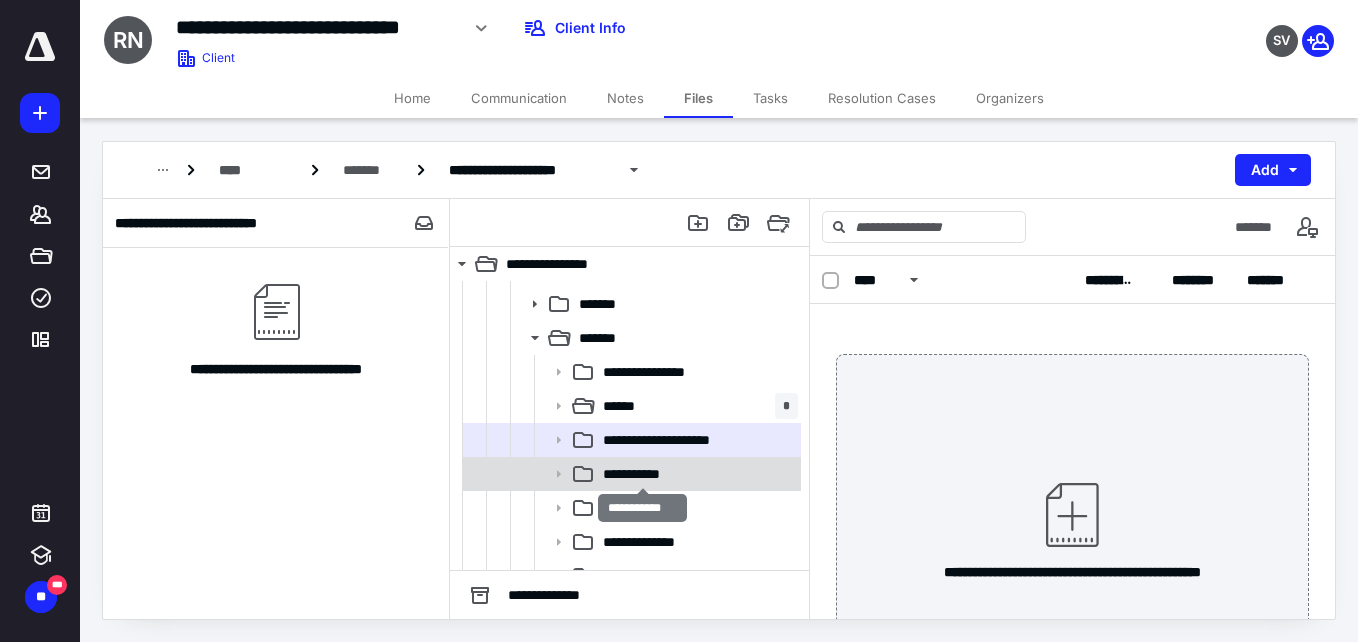 click on "**********" at bounding box center [642, 474] 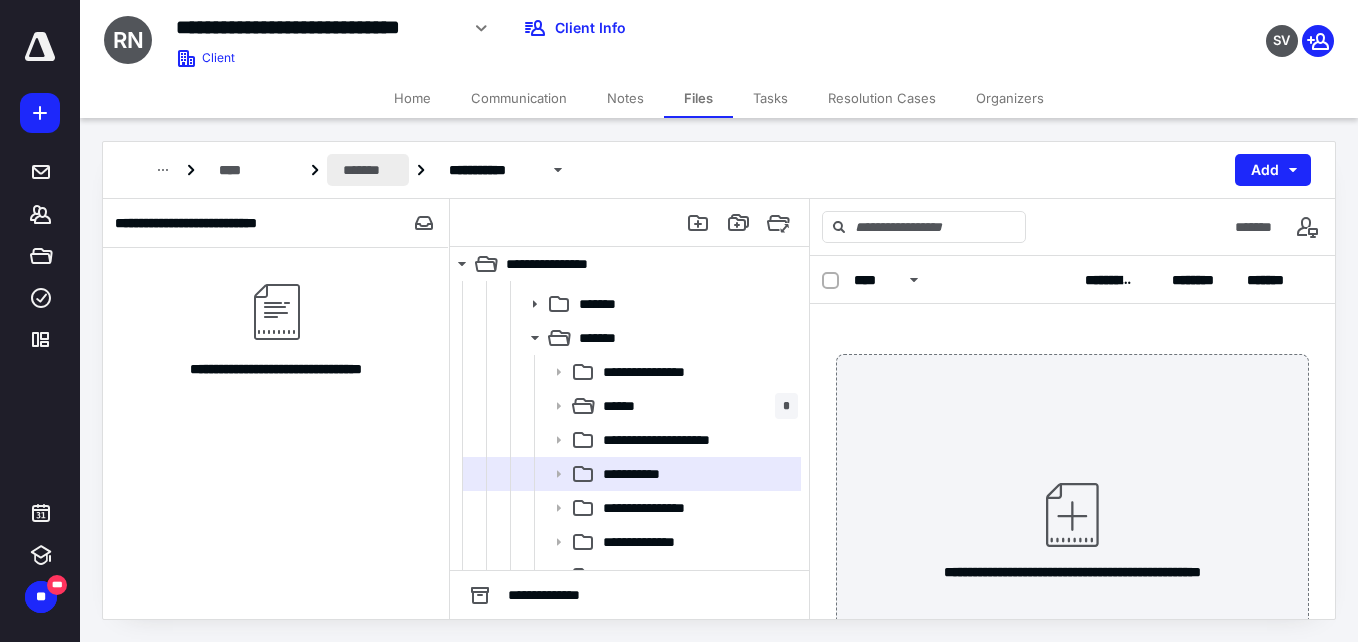 click on "*******" at bounding box center [368, 170] 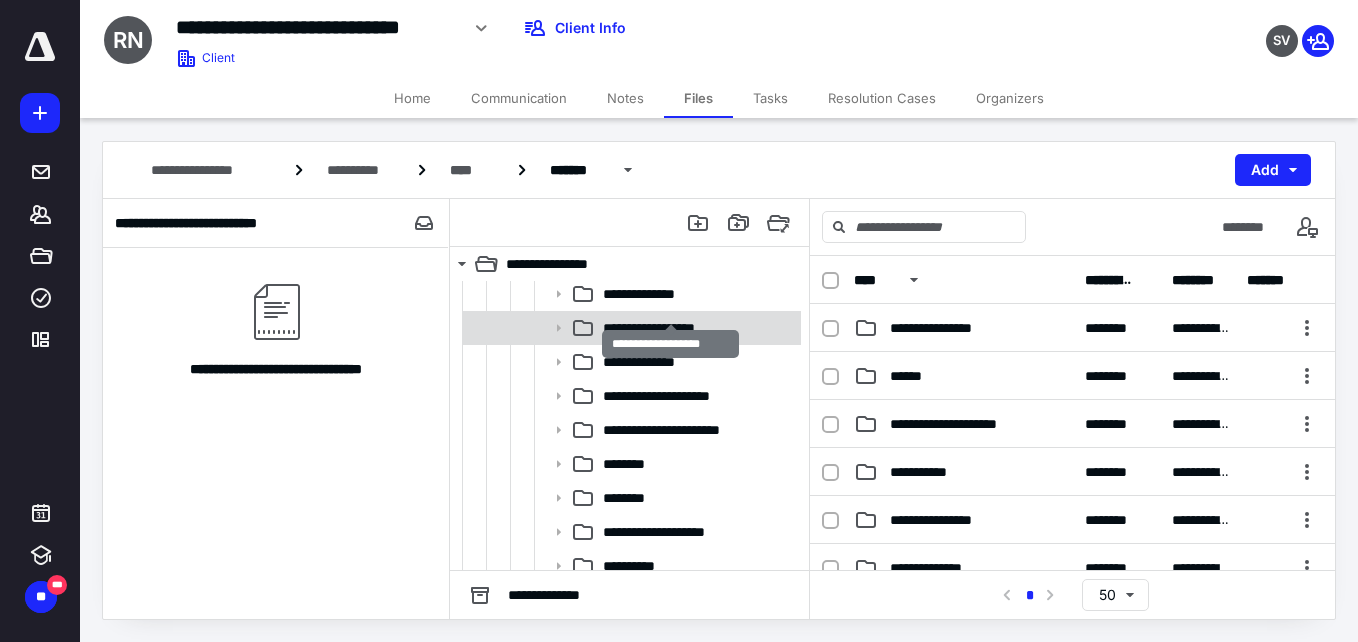 scroll, scrollTop: 600, scrollLeft: 0, axis: vertical 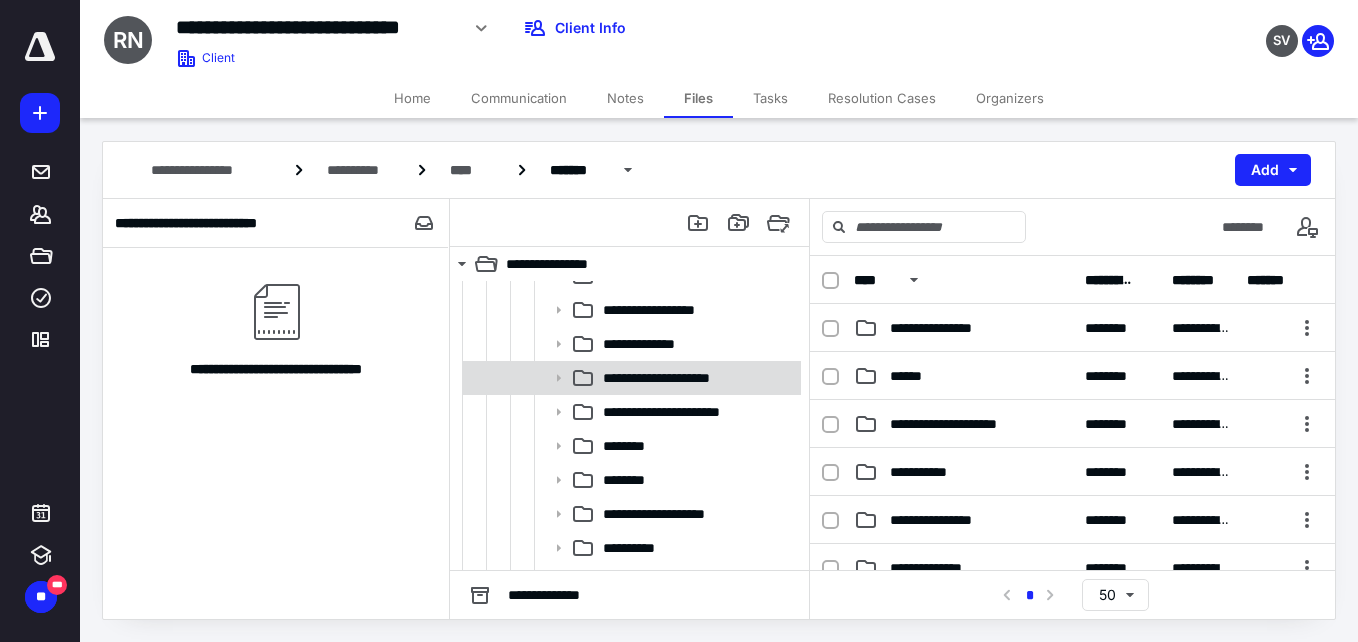 click on "**********" at bounding box center (666, 378) 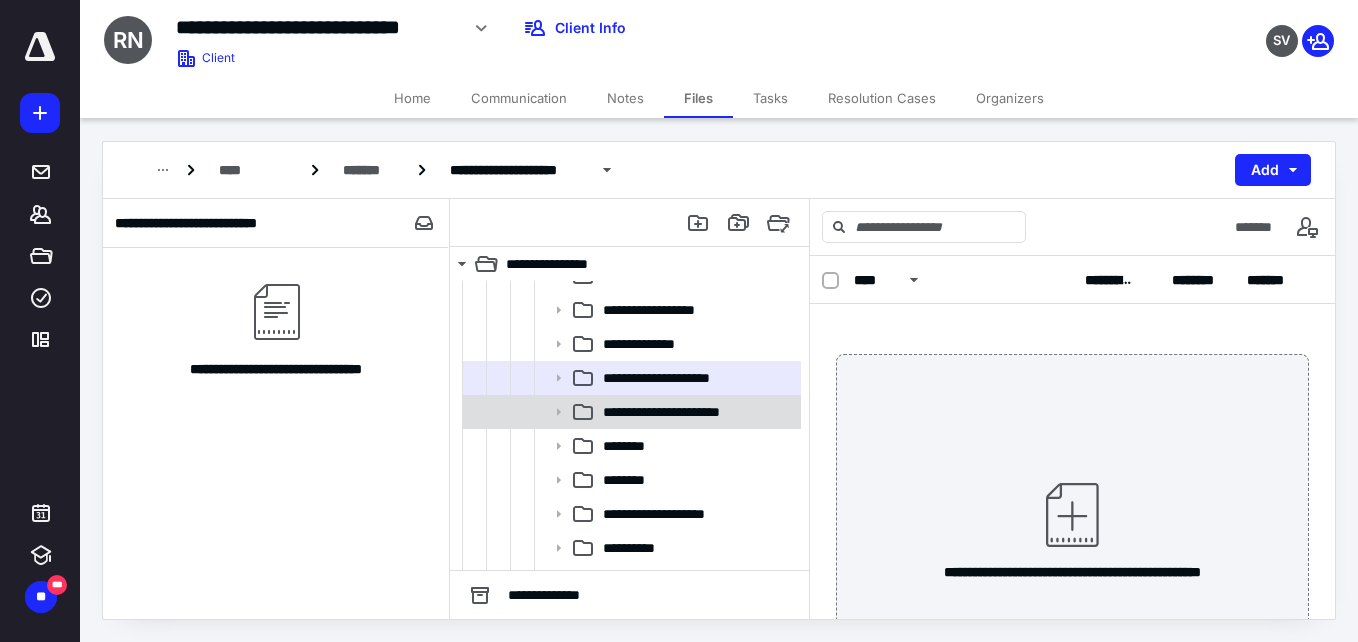 click on "**********" at bounding box center (678, 412) 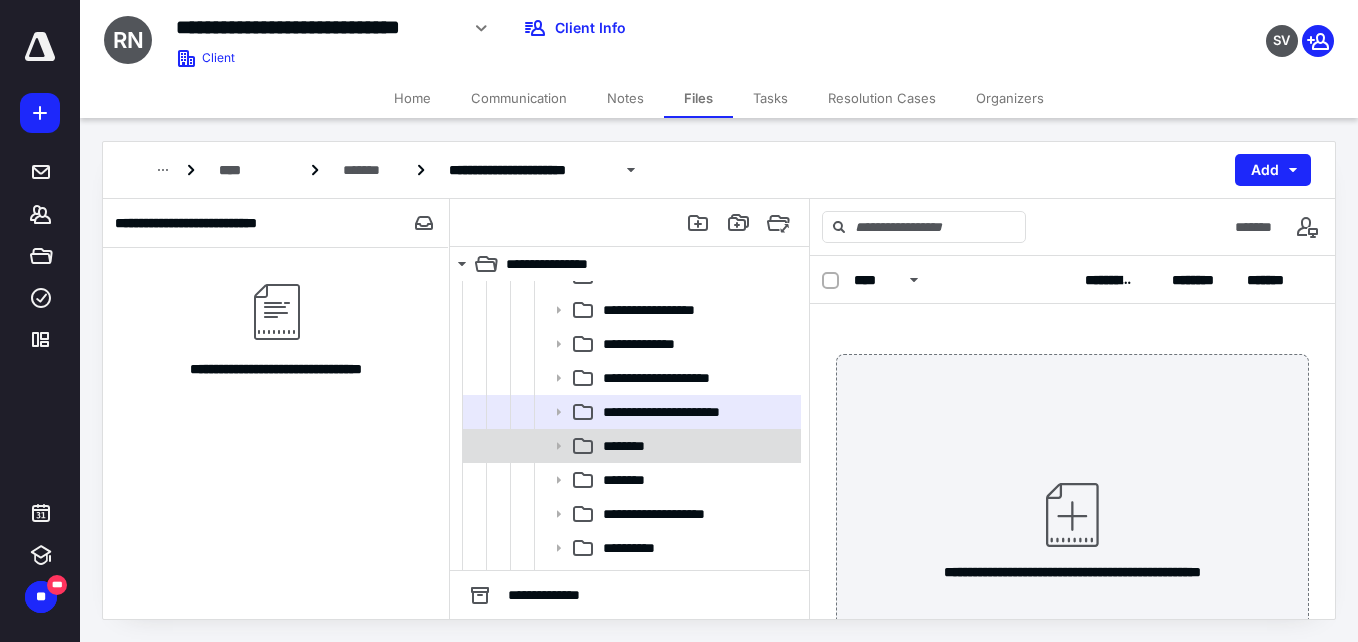 click on "********" at bounding box center [696, 446] 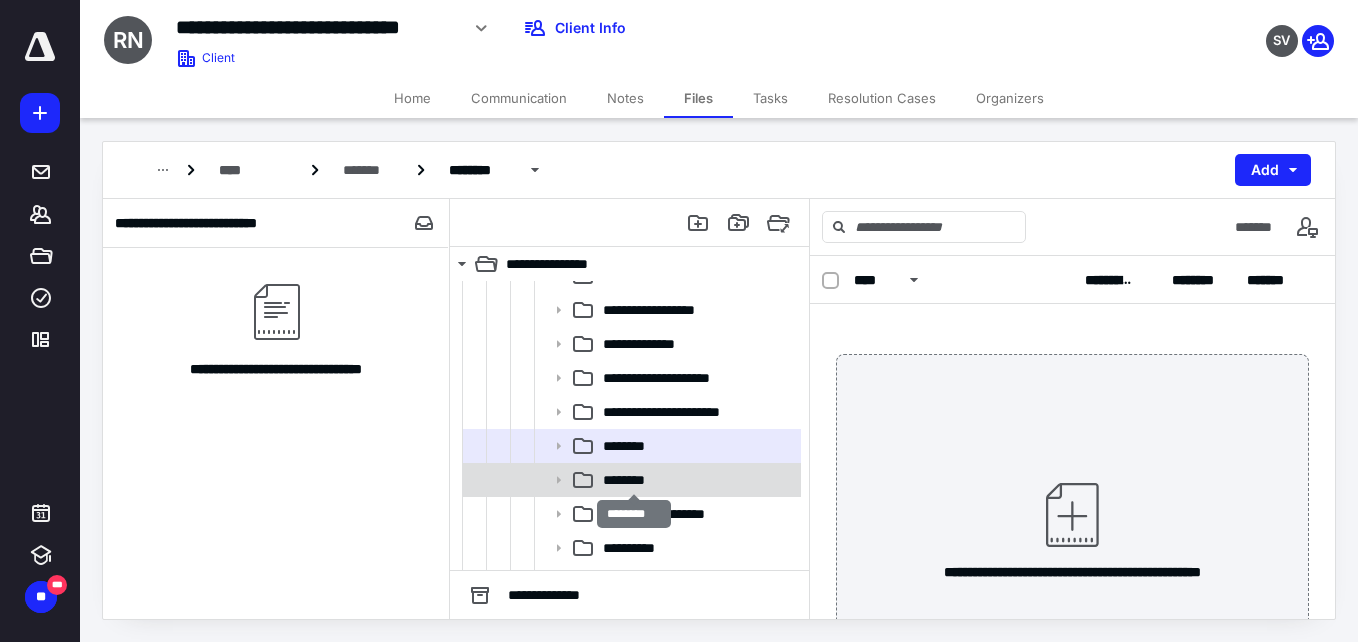 click on "********" at bounding box center (634, 480) 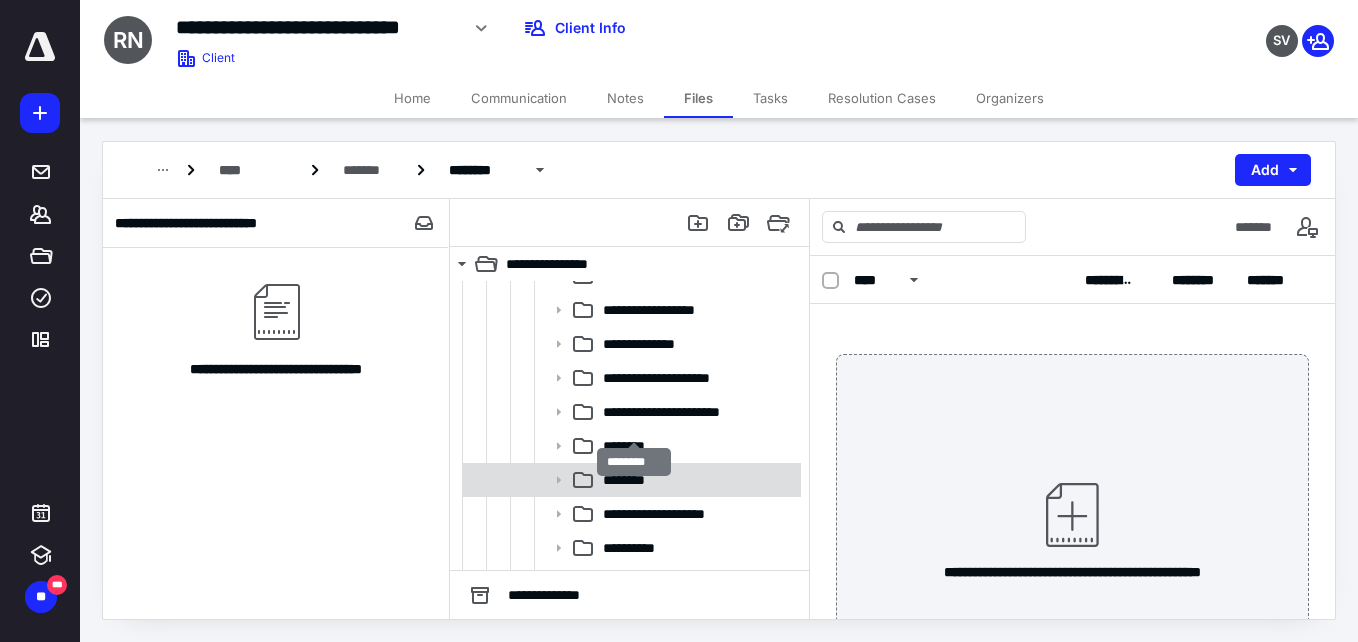 scroll, scrollTop: 700, scrollLeft: 0, axis: vertical 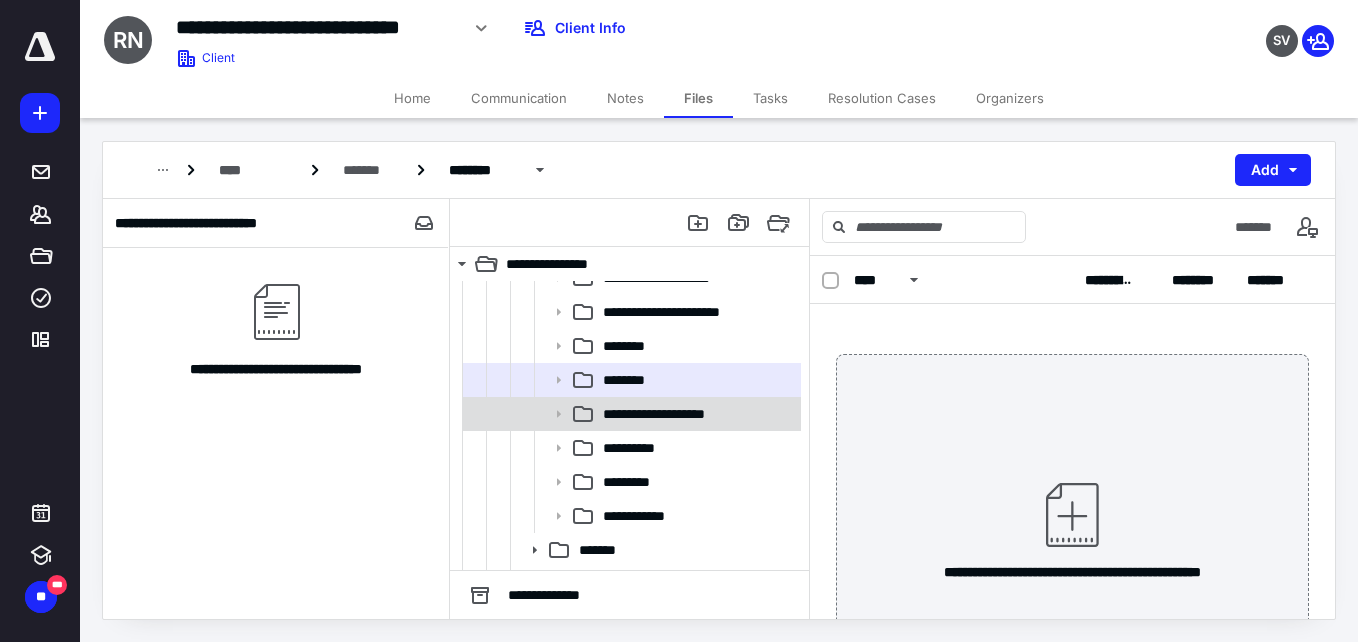 click on "**********" at bounding box center (677, 414) 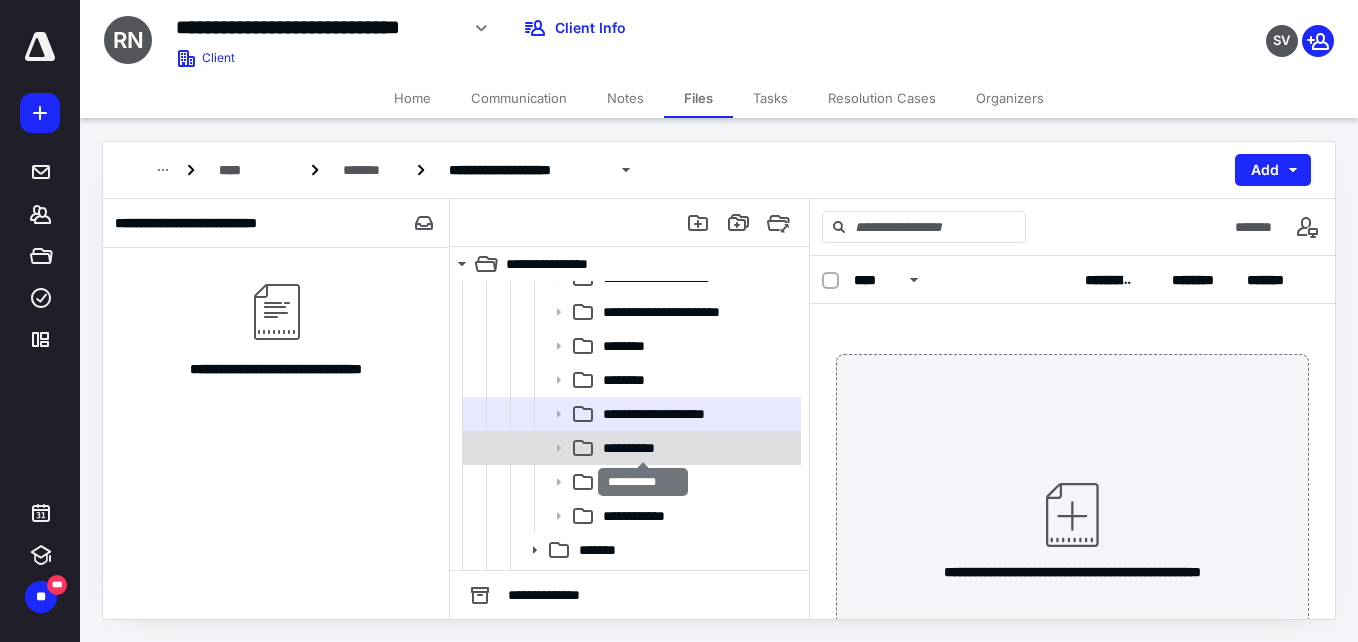 click on "**********" at bounding box center (643, 448) 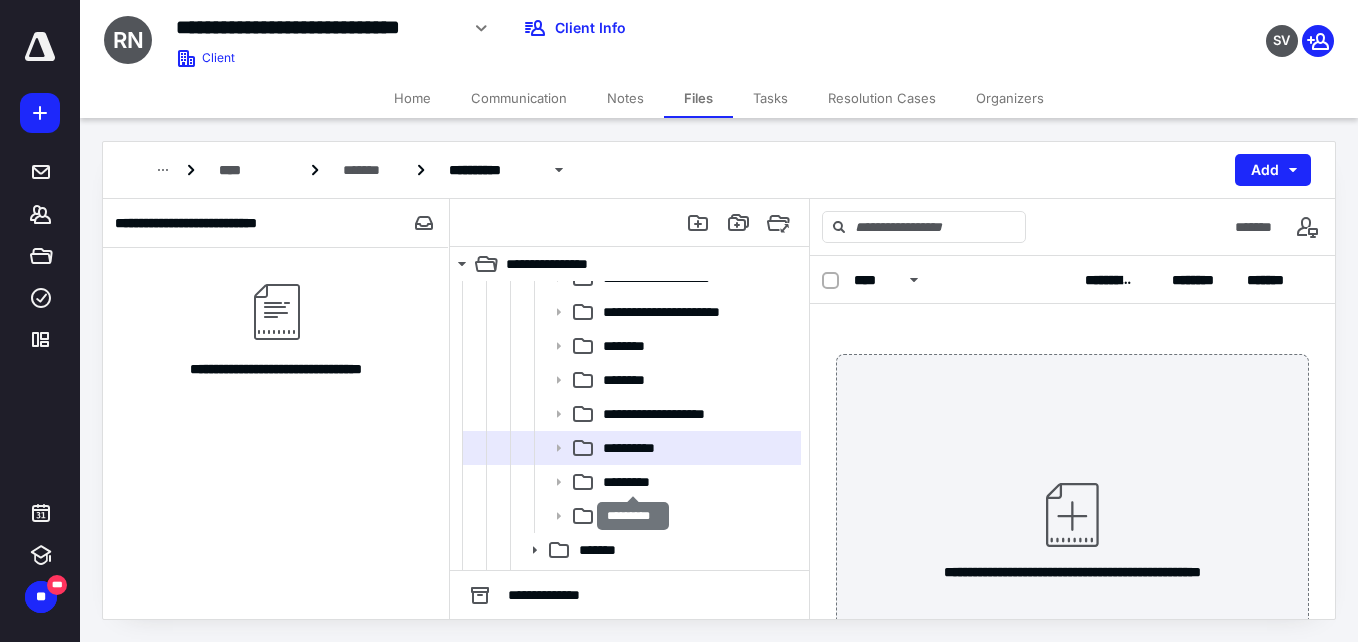 click on "*********" at bounding box center (632, 482) 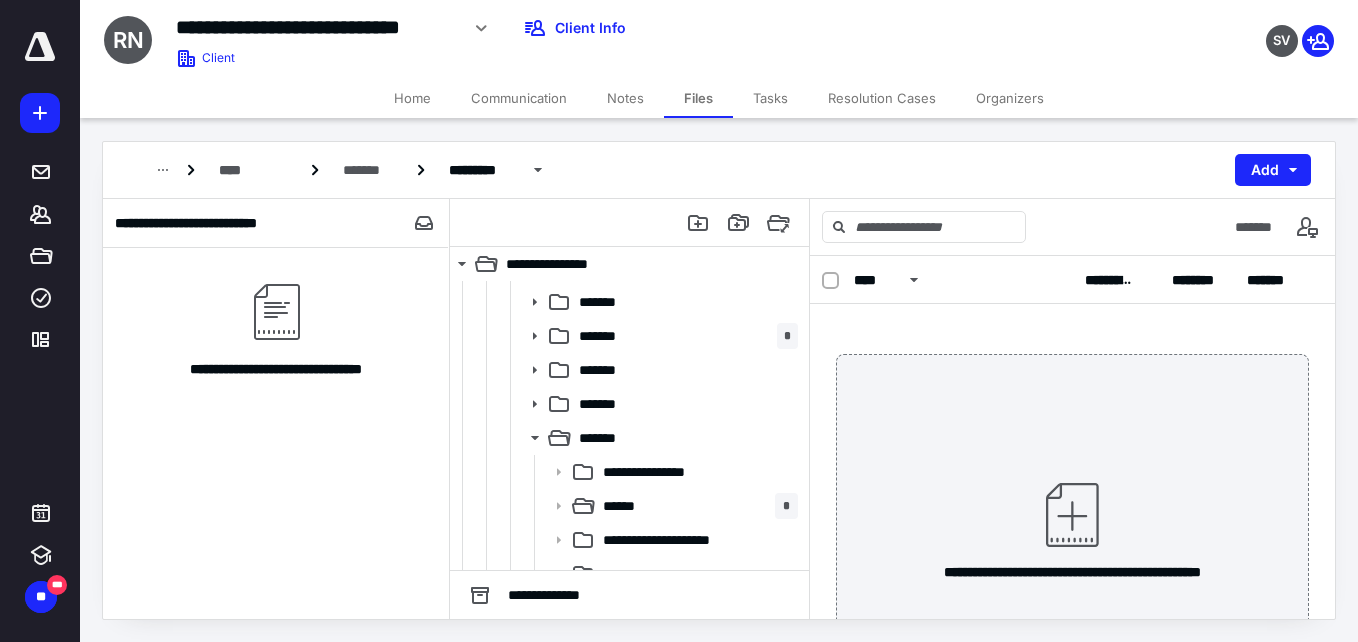 scroll, scrollTop: 0, scrollLeft: 0, axis: both 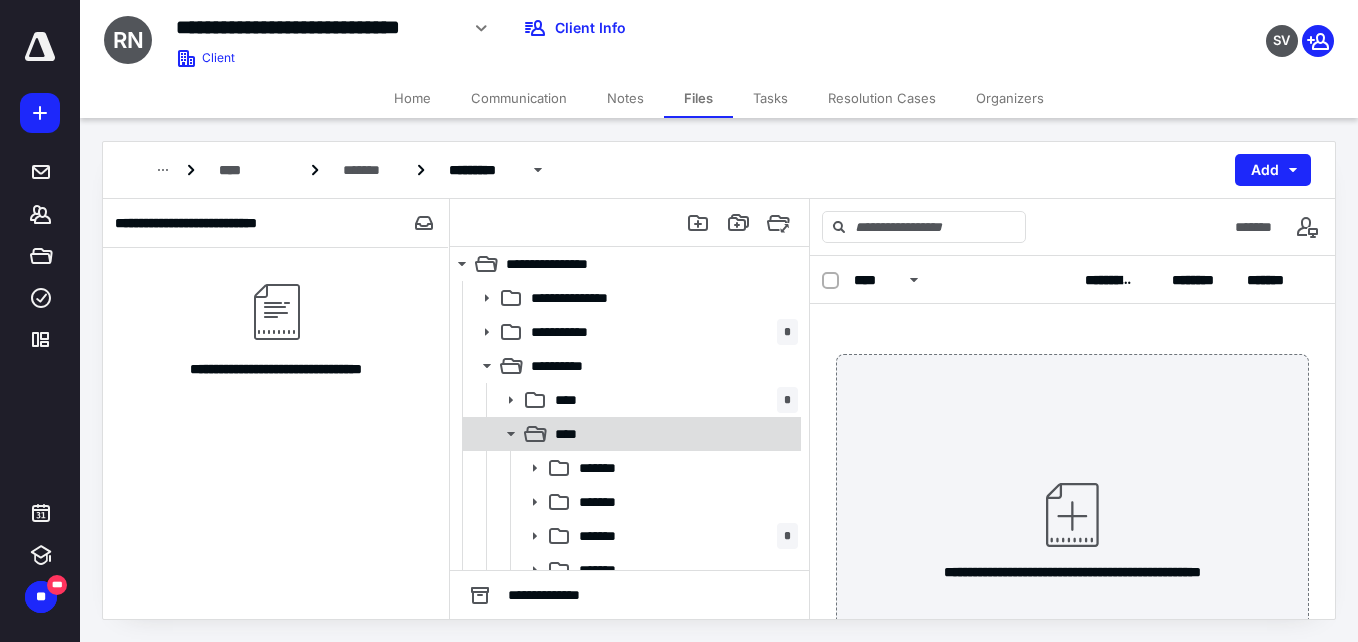 click 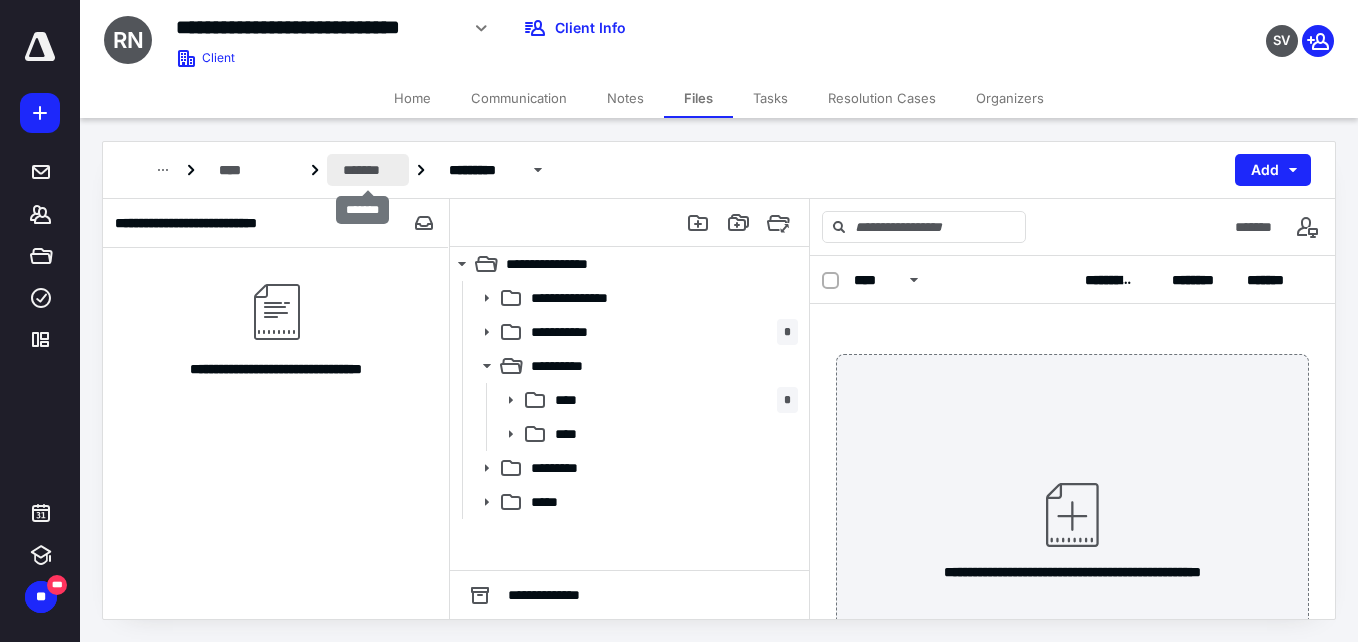 click on "*******" at bounding box center [368, 170] 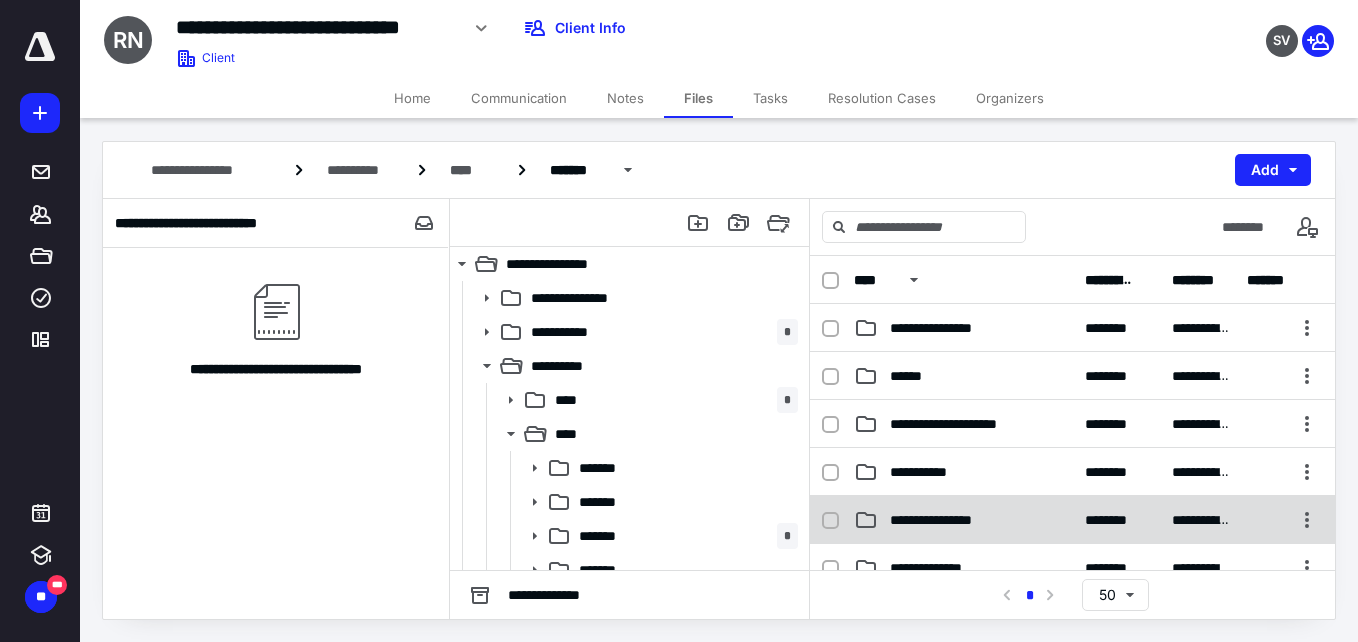 scroll, scrollTop: 100, scrollLeft: 0, axis: vertical 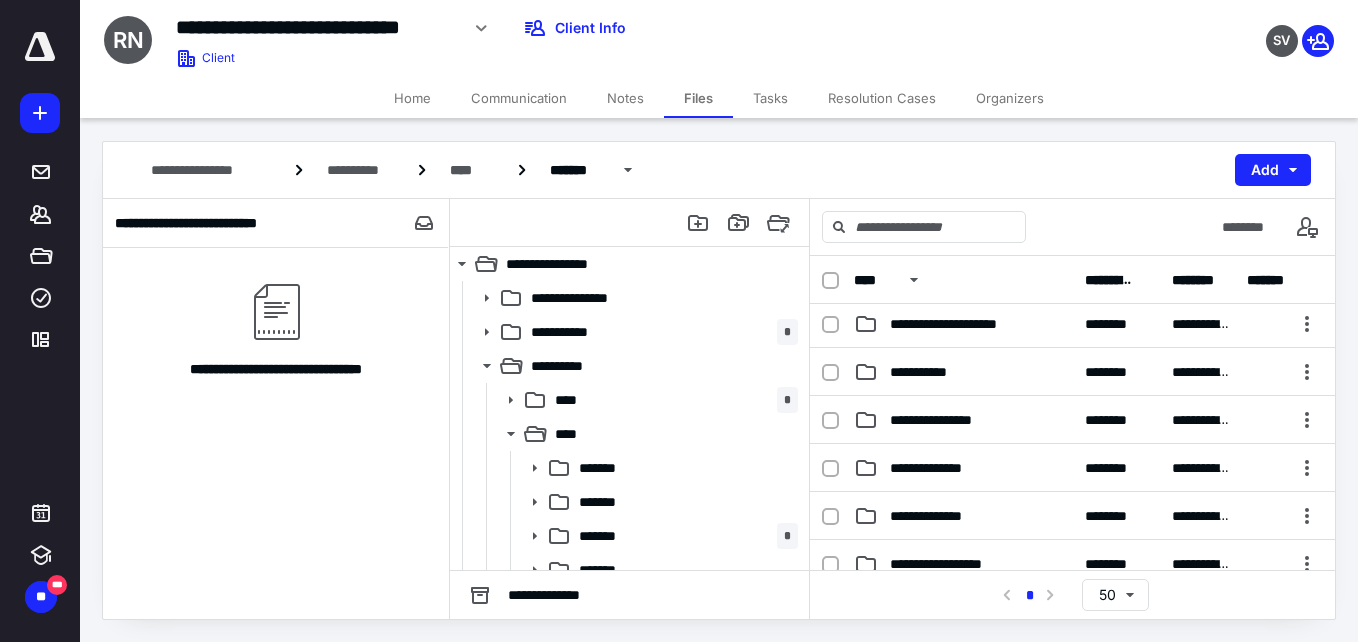 click 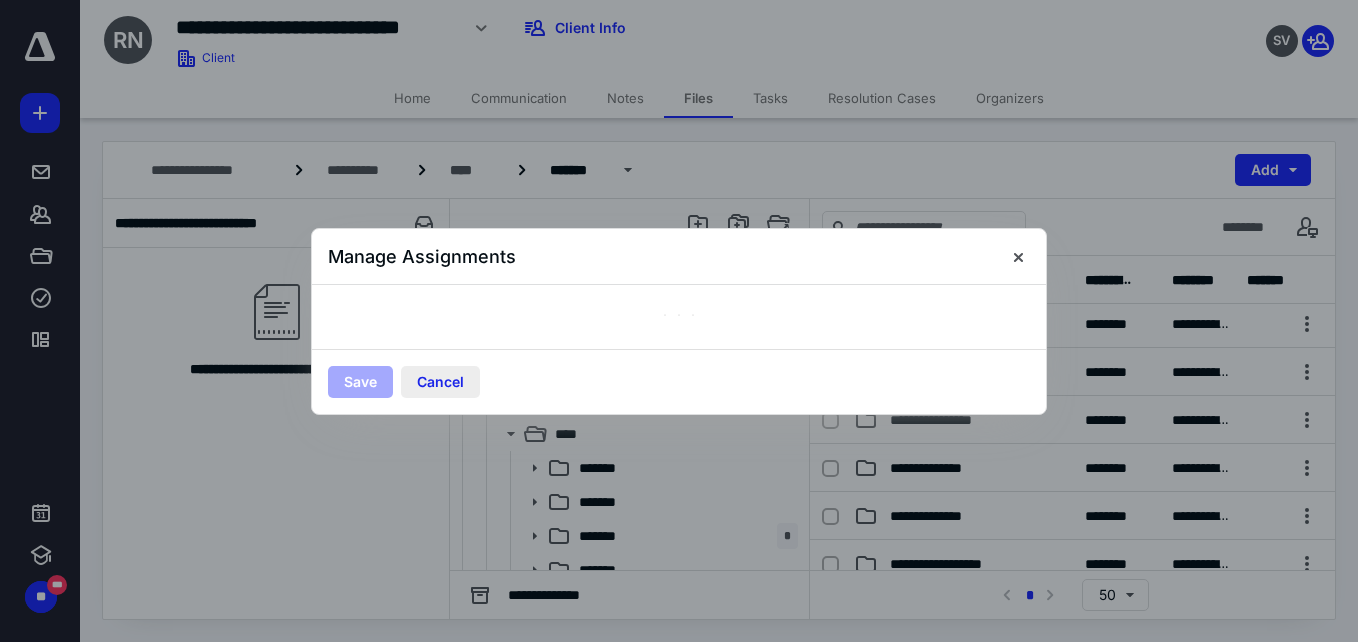 click on "Cancel" at bounding box center [440, 382] 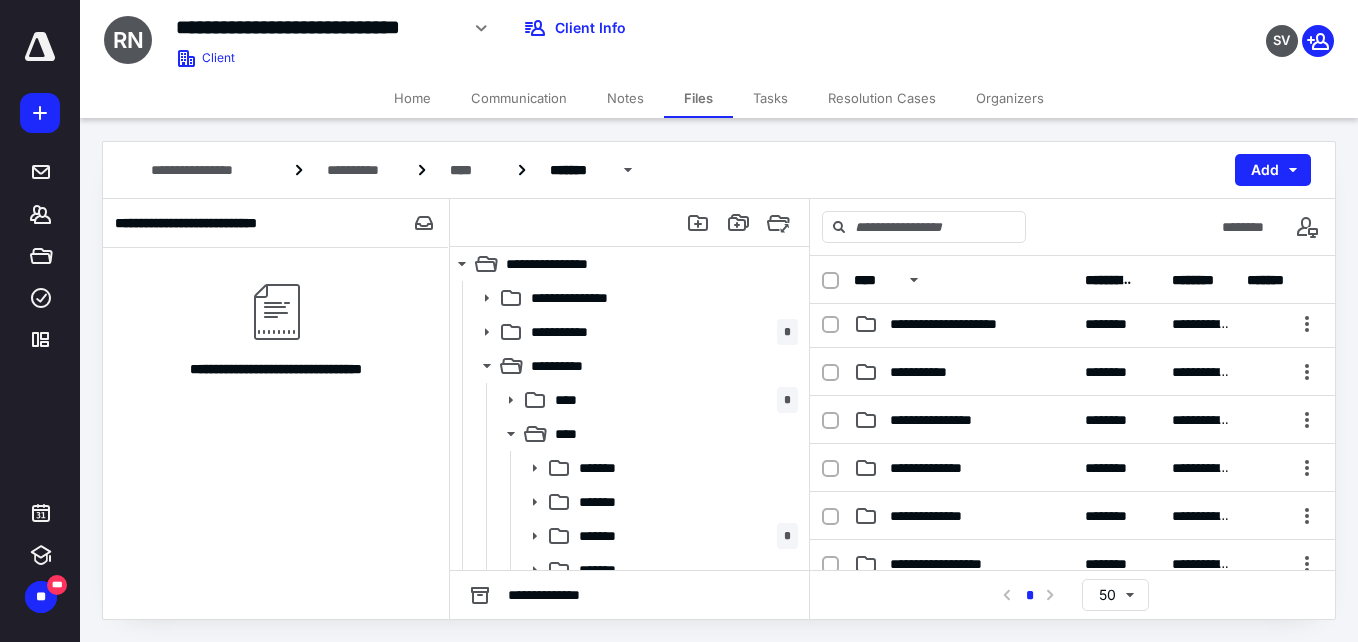 click on "***** ******* ***** **** *********" at bounding box center (40, 196) 